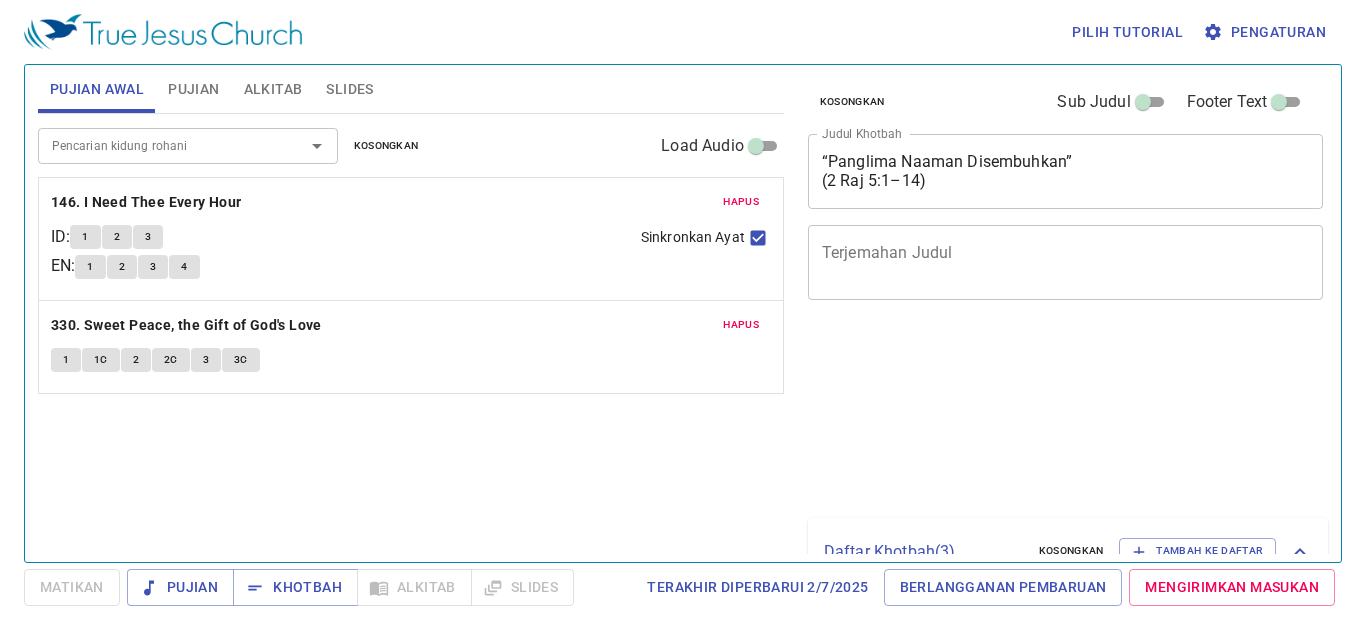 scroll, scrollTop: 0, scrollLeft: 0, axis: both 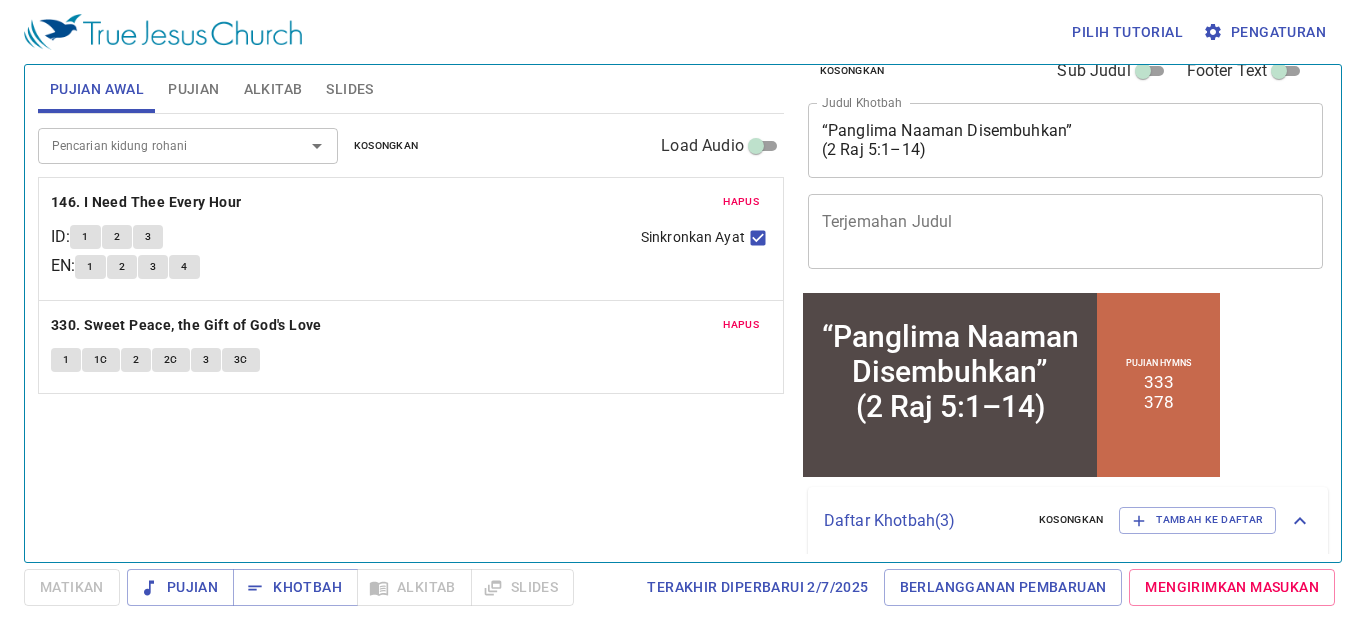 click on "Pencarian kidung rohani Pencarian kidung rohani   Kosongkan Load Audio Hapus 146. I Need Thee Every Hour   ID :   1 2 3 EN :   1 2 3 4 Sinkronkan Ayat Hapus 330. Sweet Peace, the Gift of God's Love   1 1c 2 2c 3 3c" at bounding box center (411, 329) 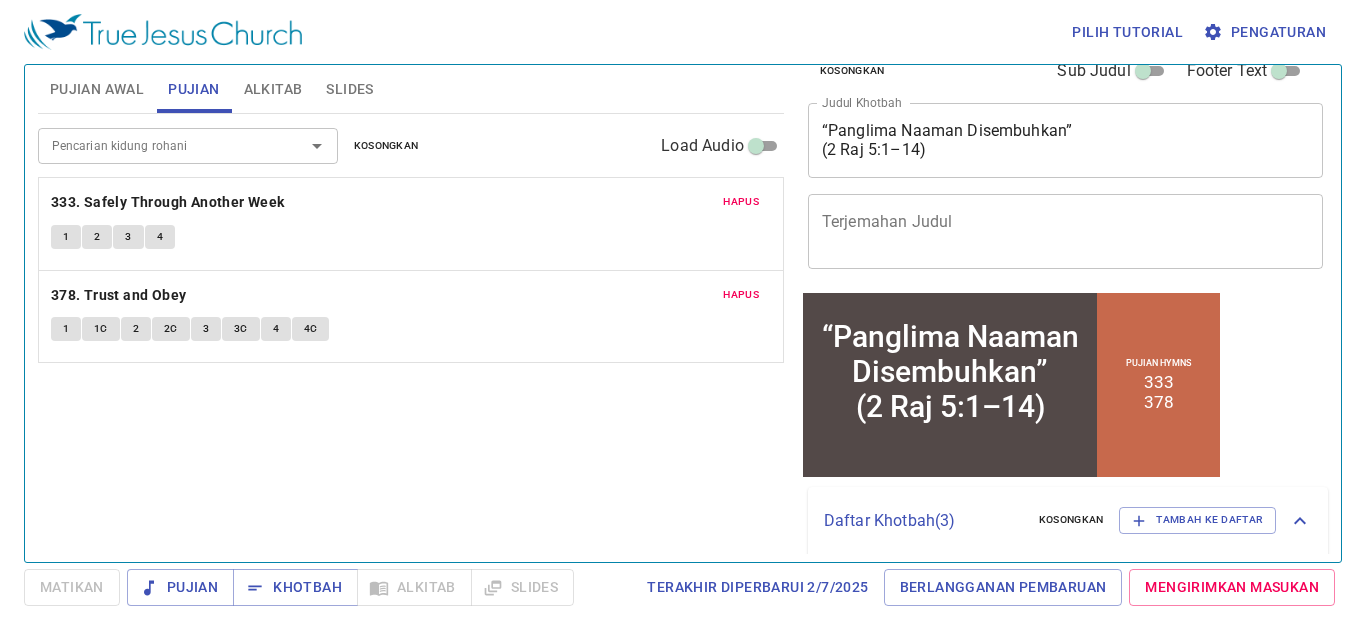 click on "Alkitab" at bounding box center (273, 89) 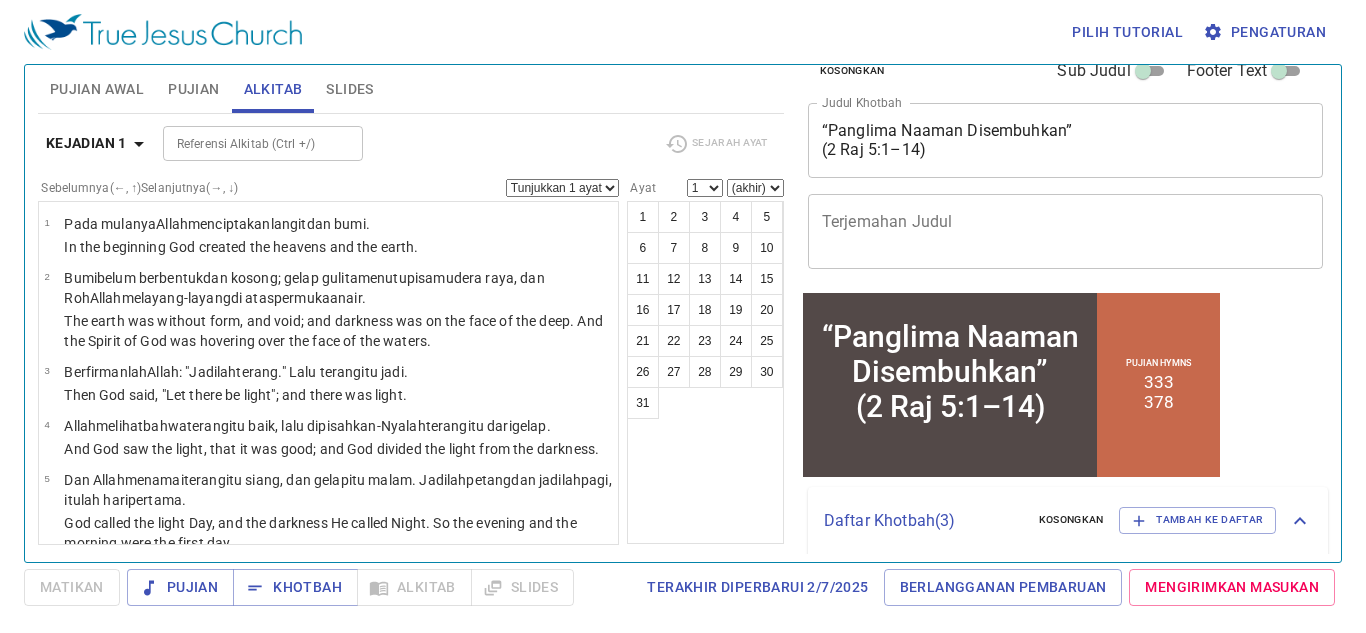 click on "Slides" at bounding box center (349, 89) 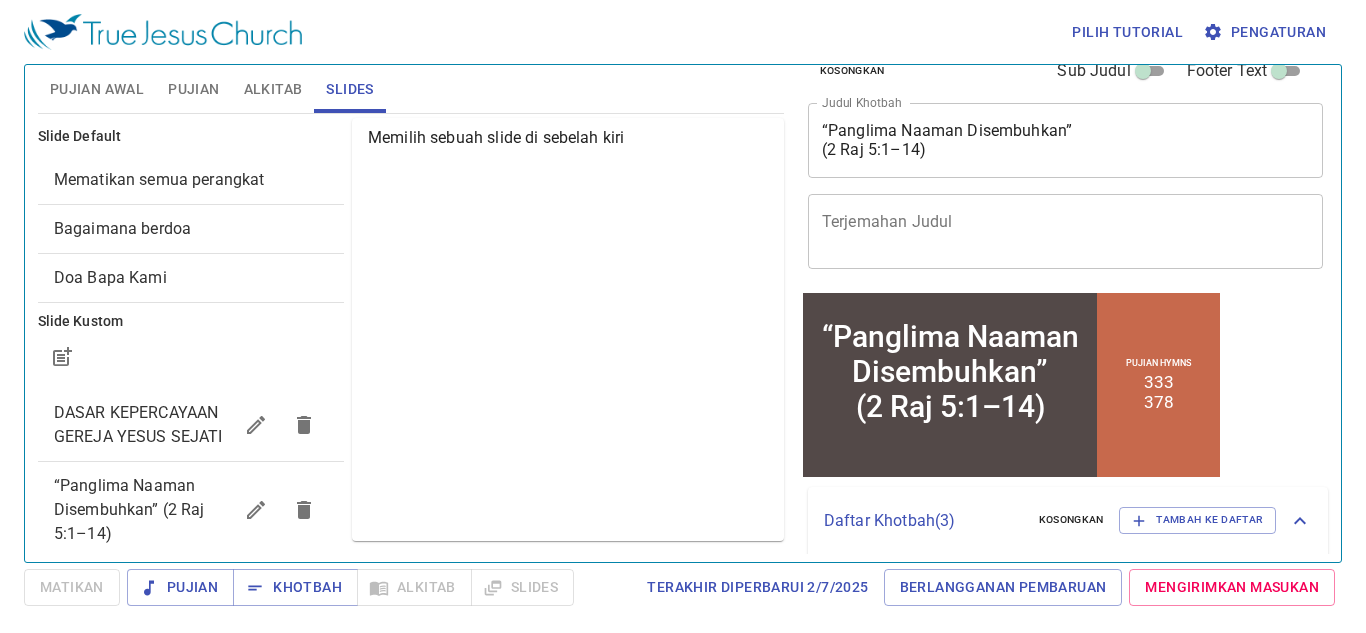 click on "Pujian Awal" at bounding box center [97, 89] 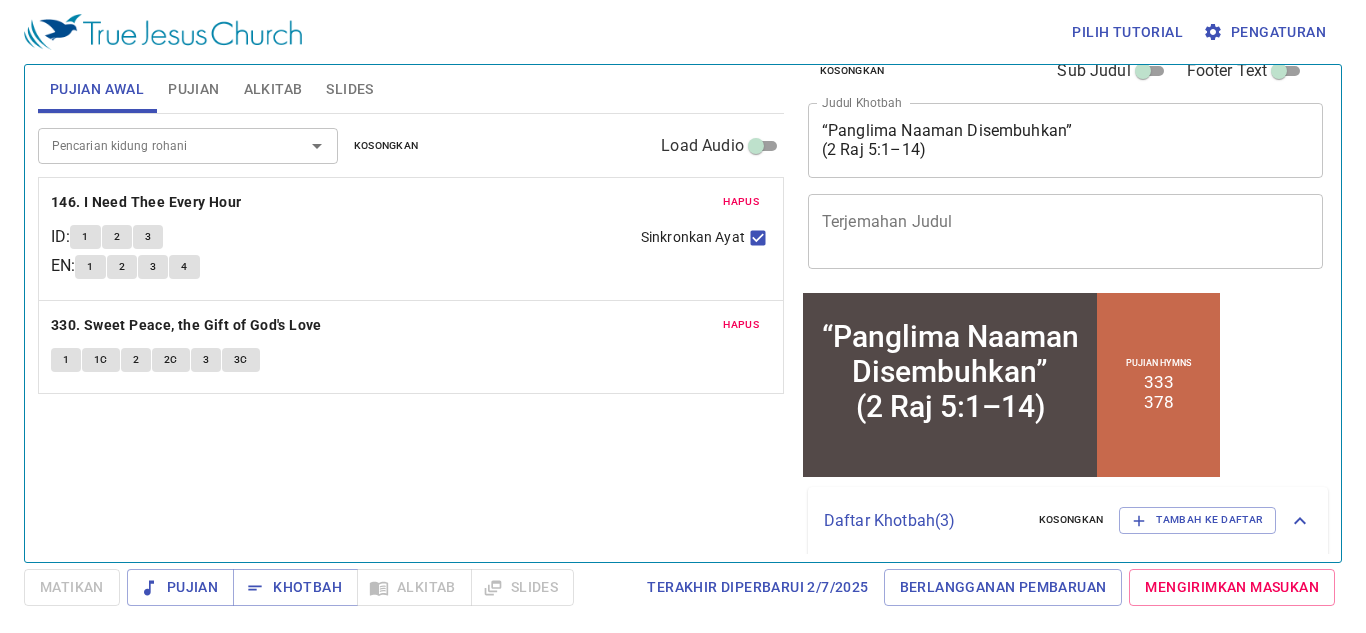 click on "Pujian Khotbah Alkitab Slides" at bounding box center [350, 587] 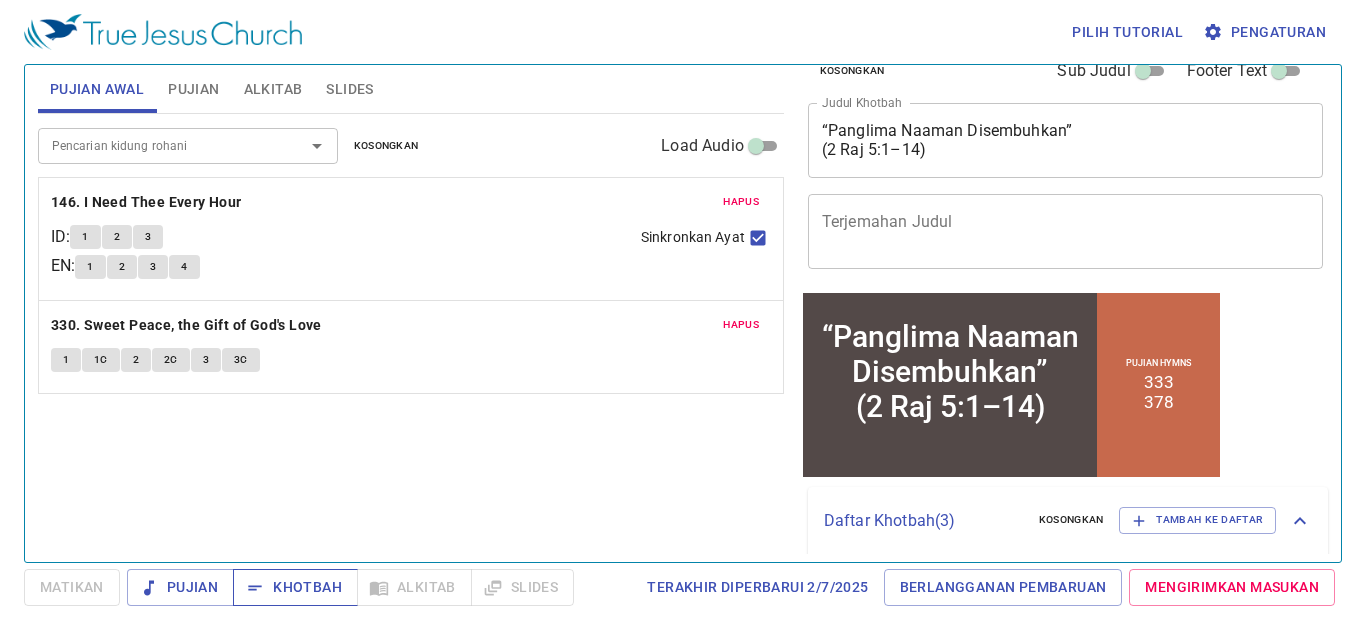 click on "Khotbah" at bounding box center (295, 587) 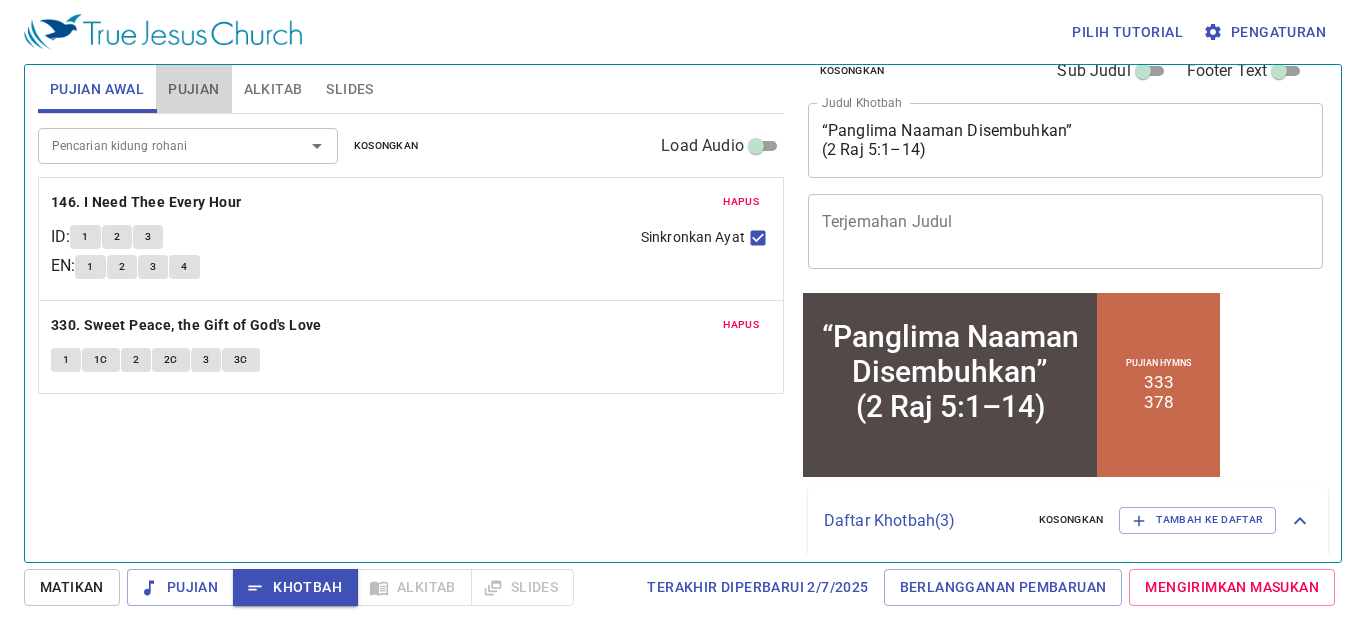 click on "Pujian" at bounding box center [193, 89] 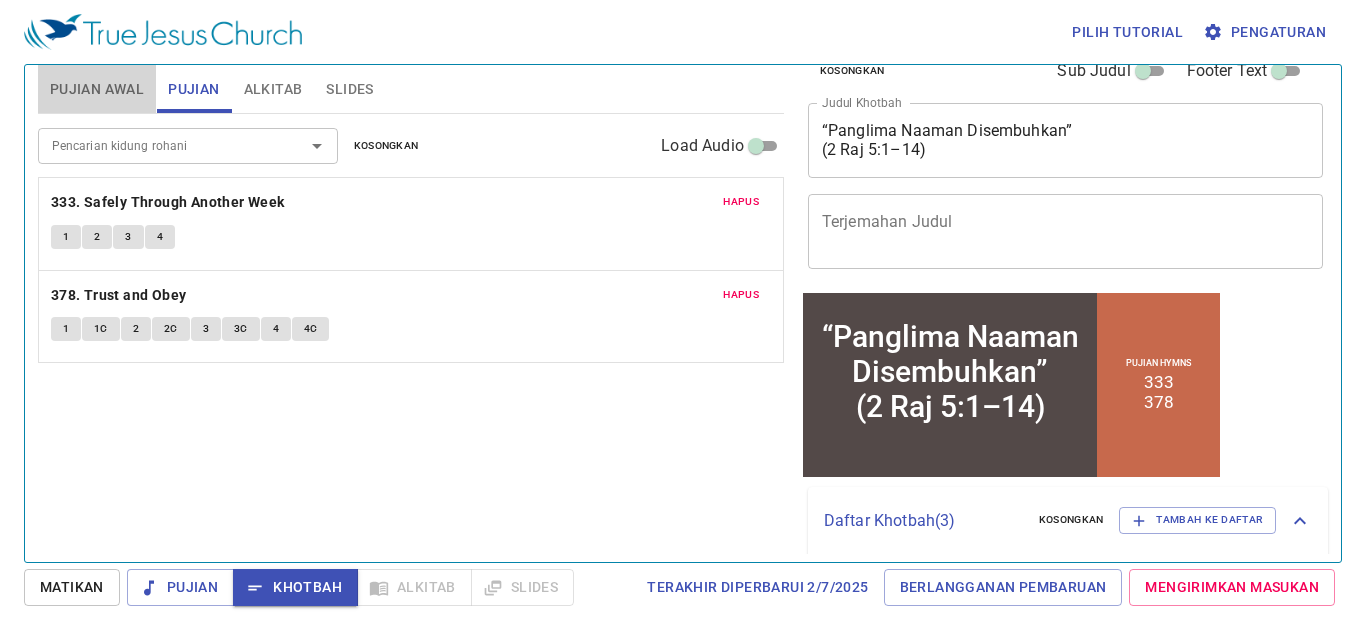 click on "Pujian Awal" at bounding box center [97, 89] 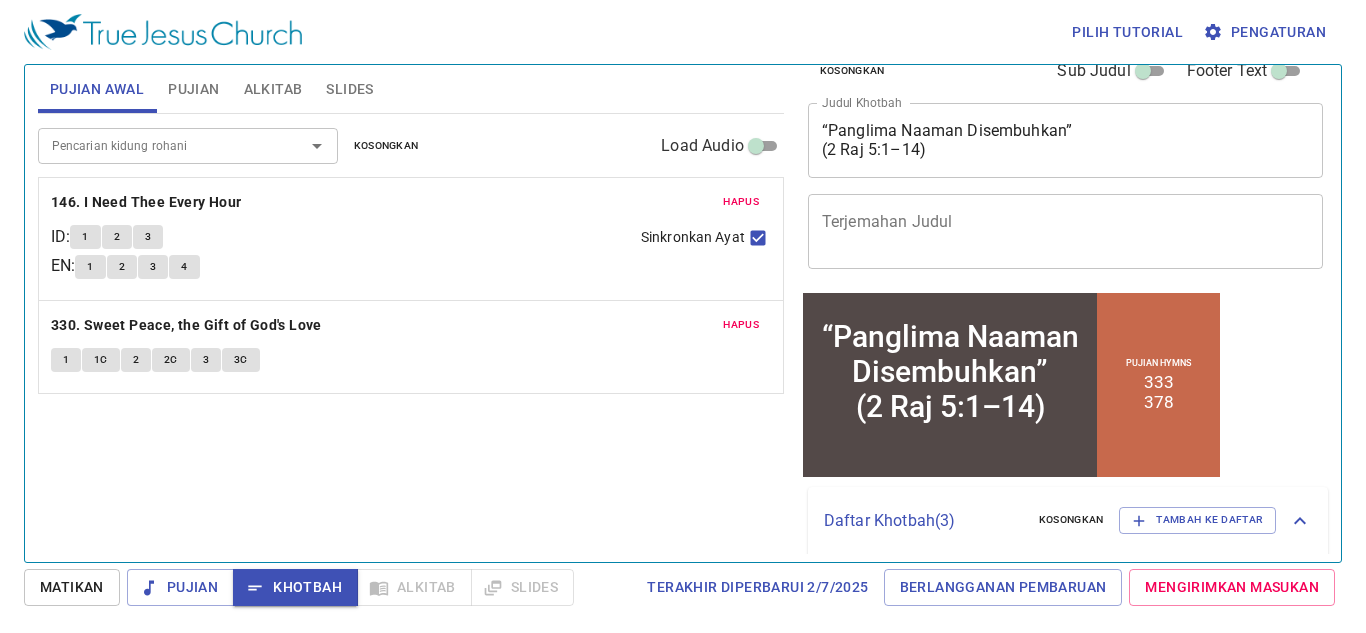 click on "Pujian" at bounding box center [193, 89] 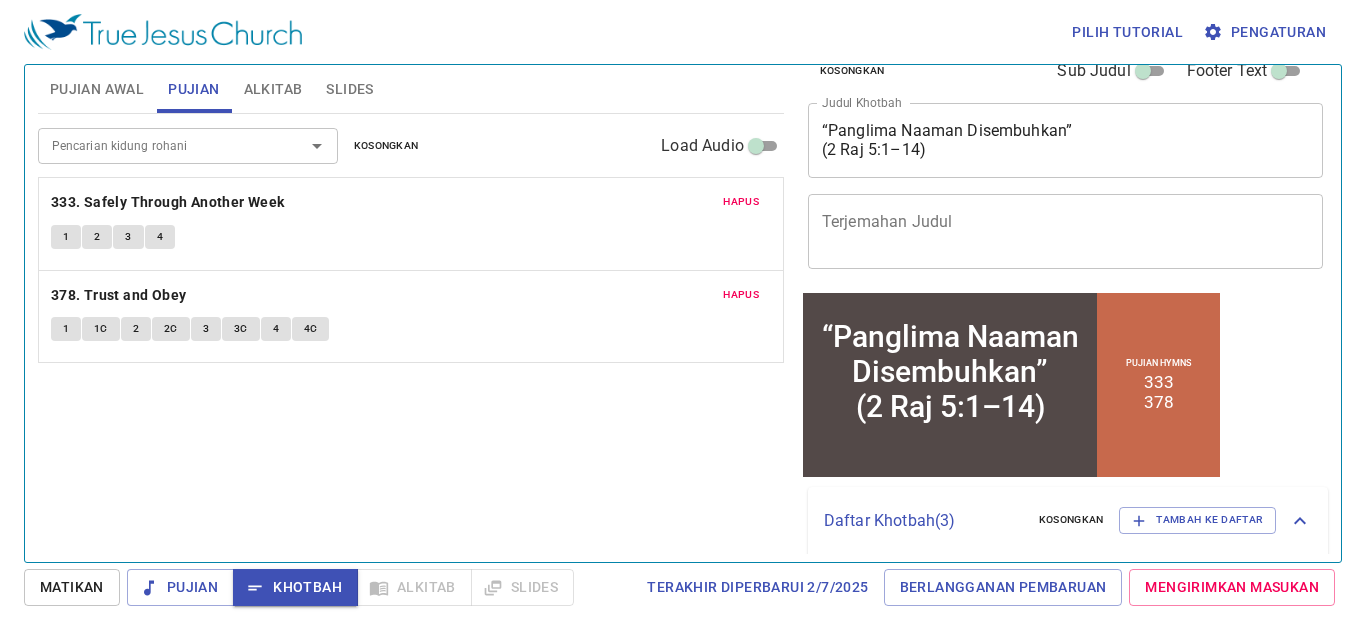 click on "Alkitab" at bounding box center [273, 89] 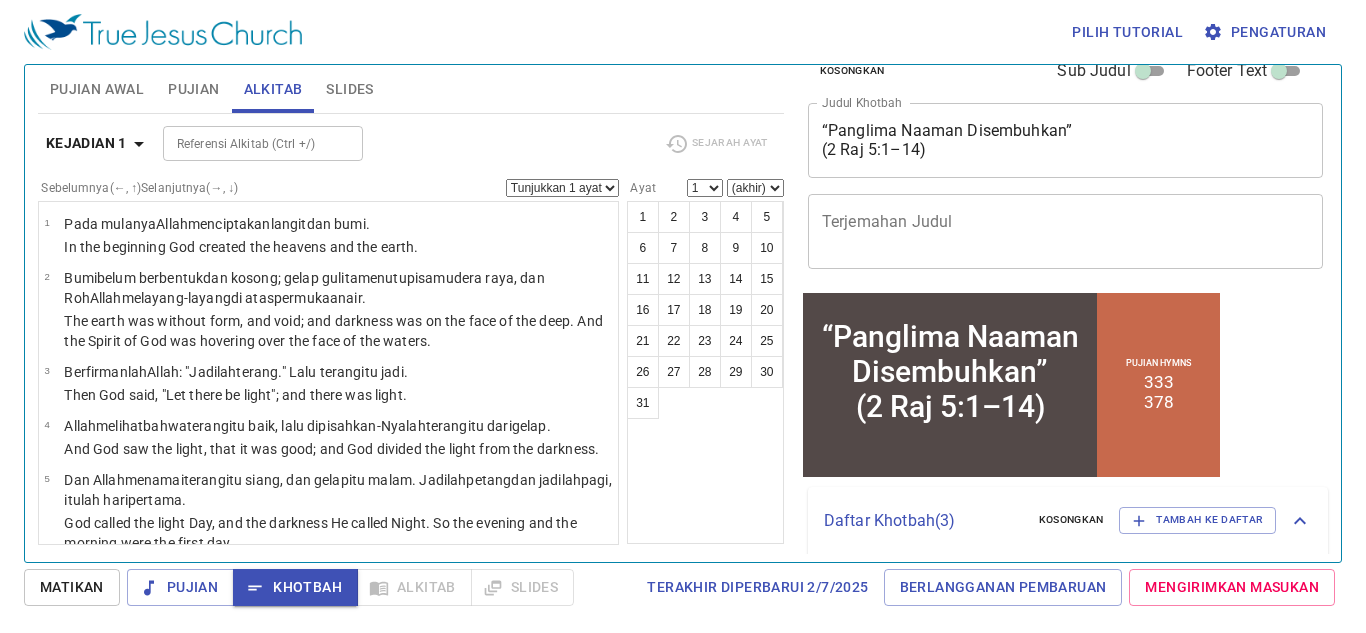 click on "Slides" at bounding box center [349, 89] 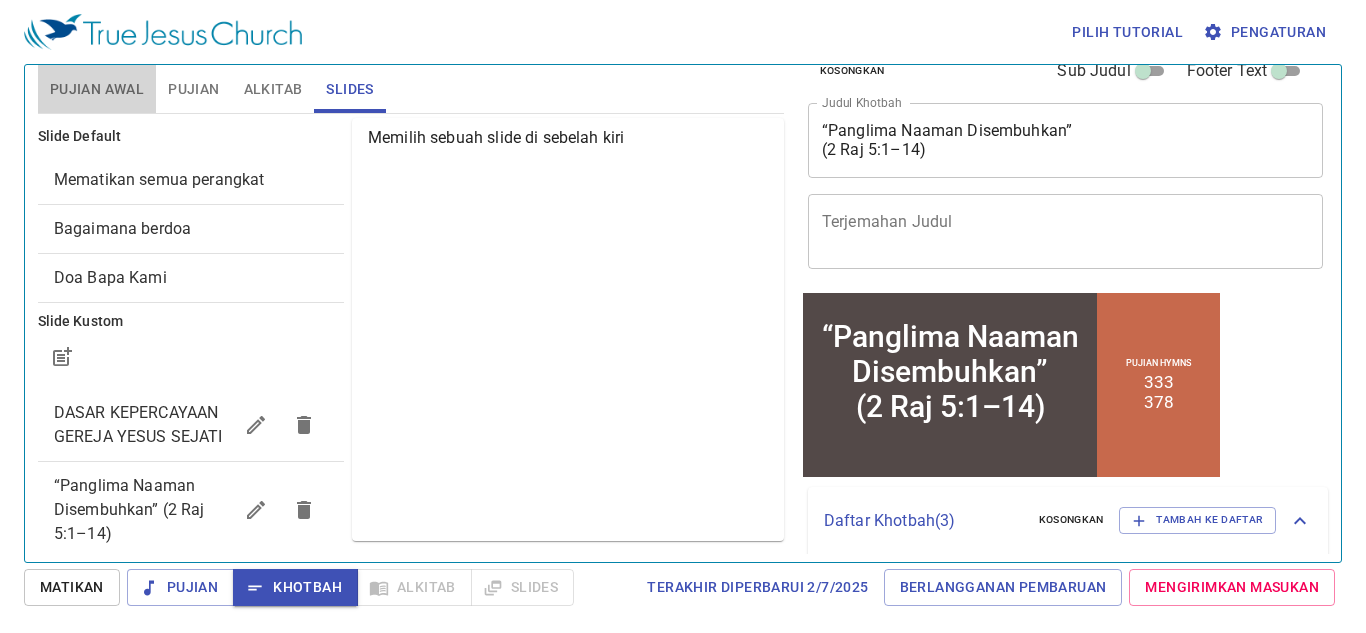 click on "Pujian Awal" at bounding box center (97, 89) 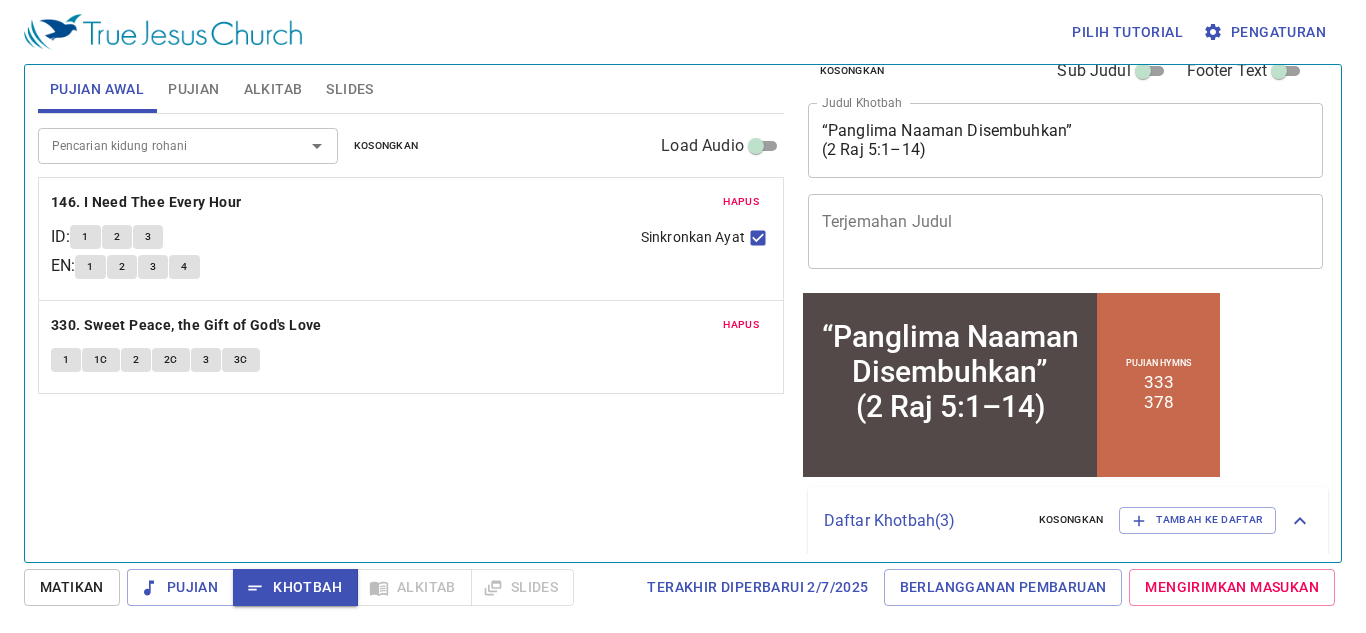 click on "Slides" at bounding box center (349, 89) 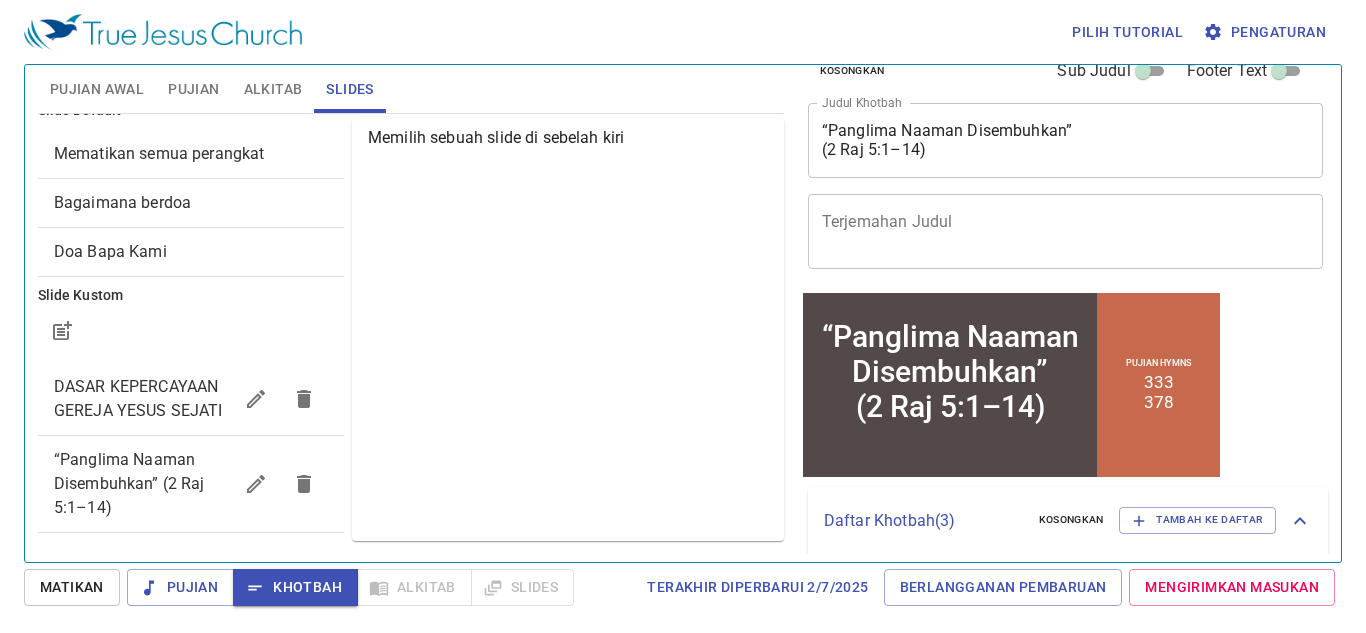 scroll, scrollTop: 34, scrollLeft: 0, axis: vertical 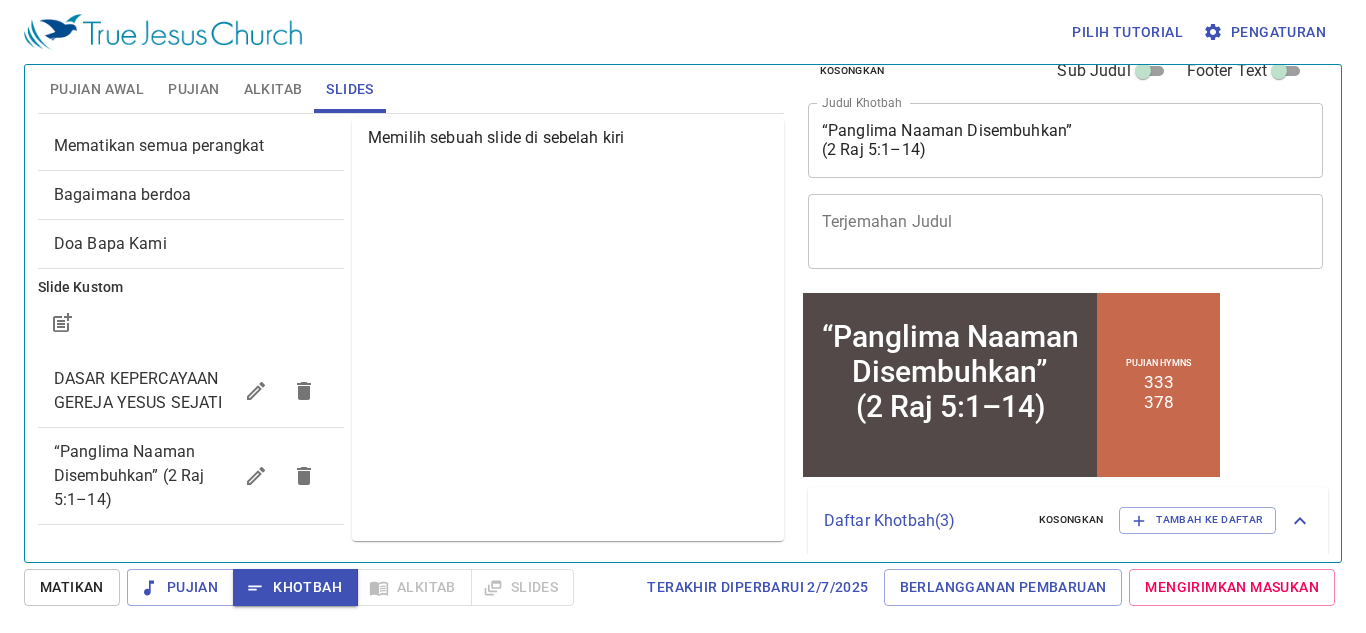 click on "“Panglima Naaman Disembuhkan”  (2 Raj 5:1–14)" at bounding box center [143, 476] 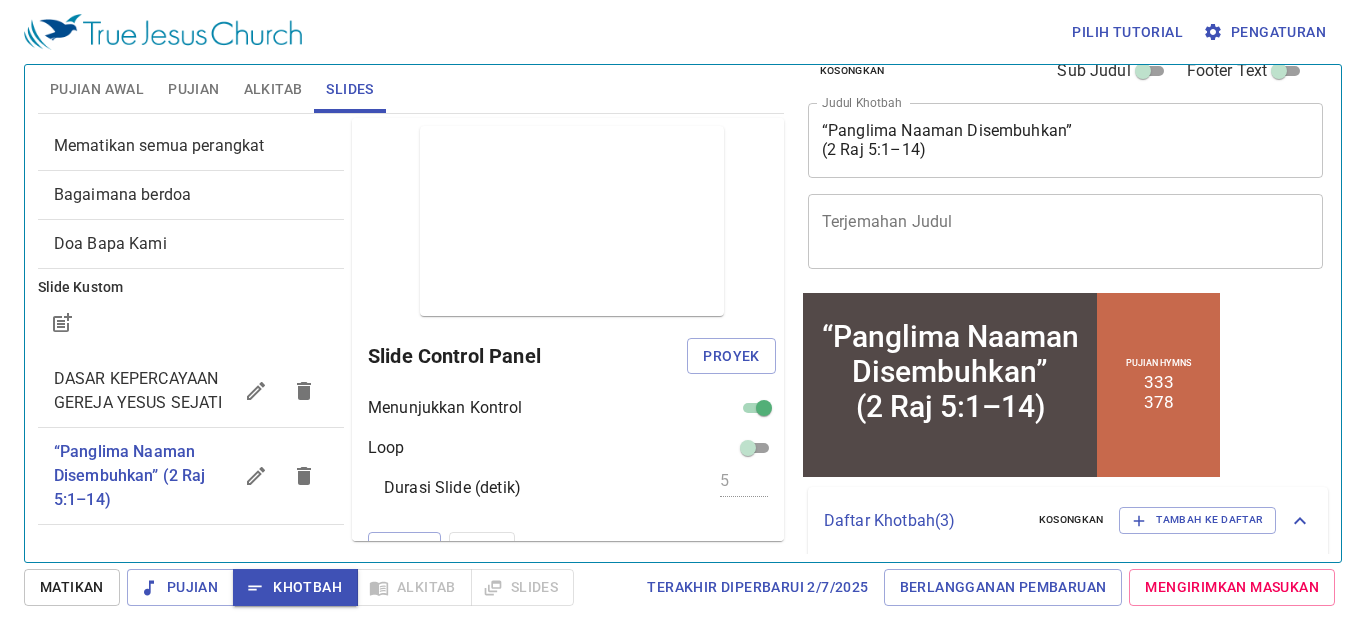 click at bounding box center (191, 323) 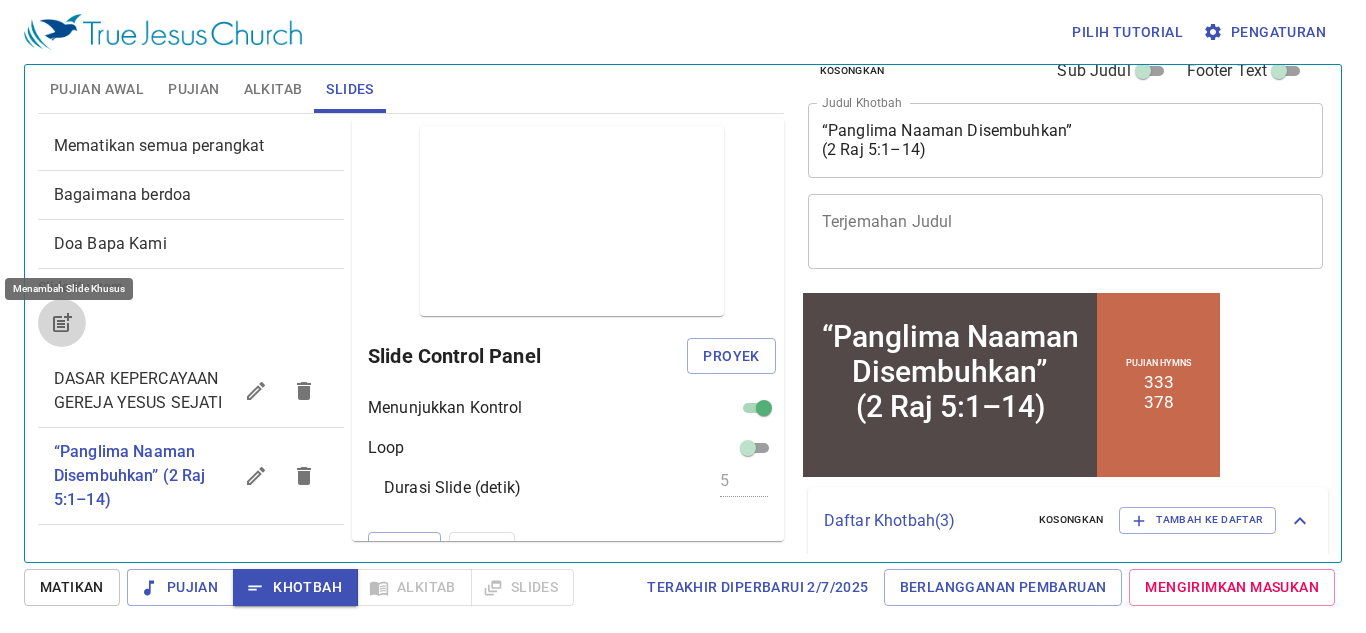 click 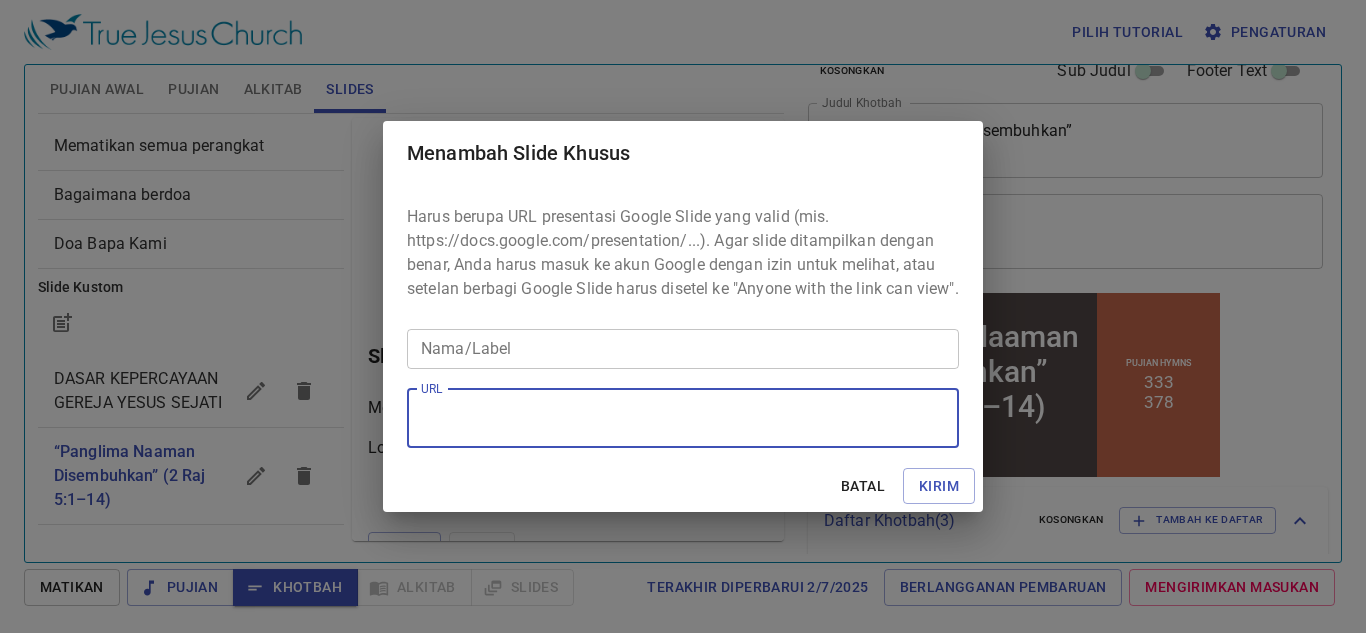 click on "URL" at bounding box center [683, 418] 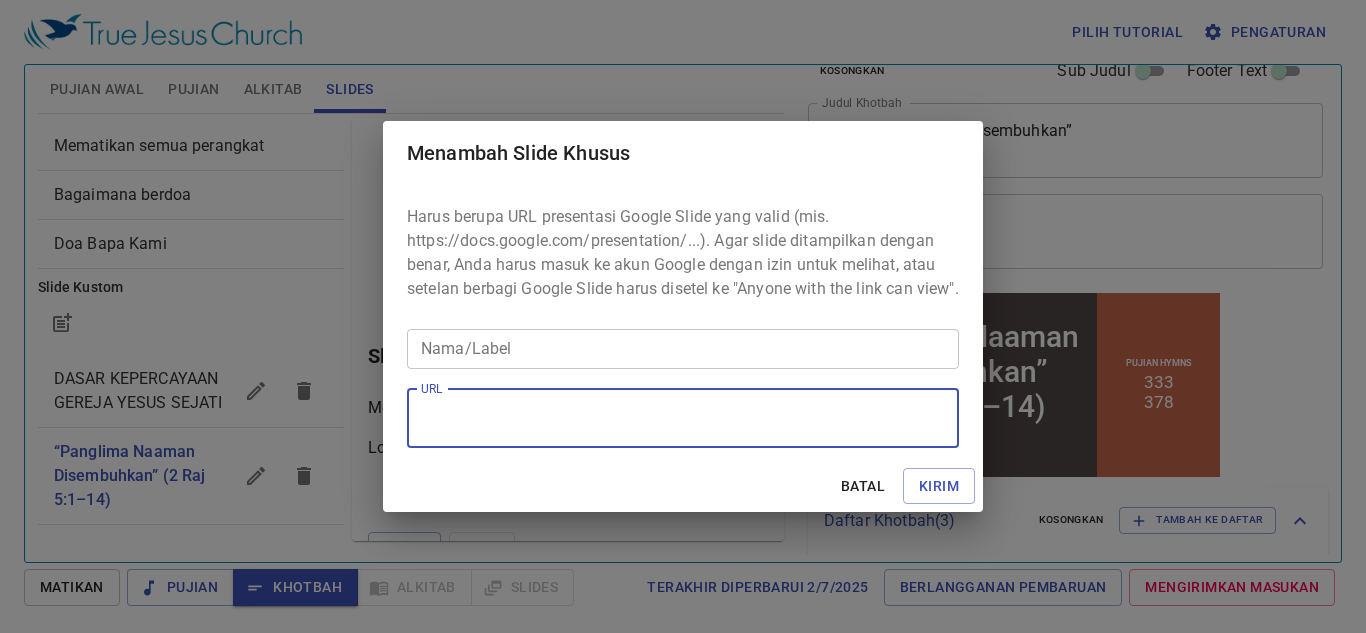 paste on "https://docs.google.com/presentation/d/1VL6exgkfN4iA3rTZGZBVXGbpUYYIugtB/edit?slide=id.p8#slide=id.p8" 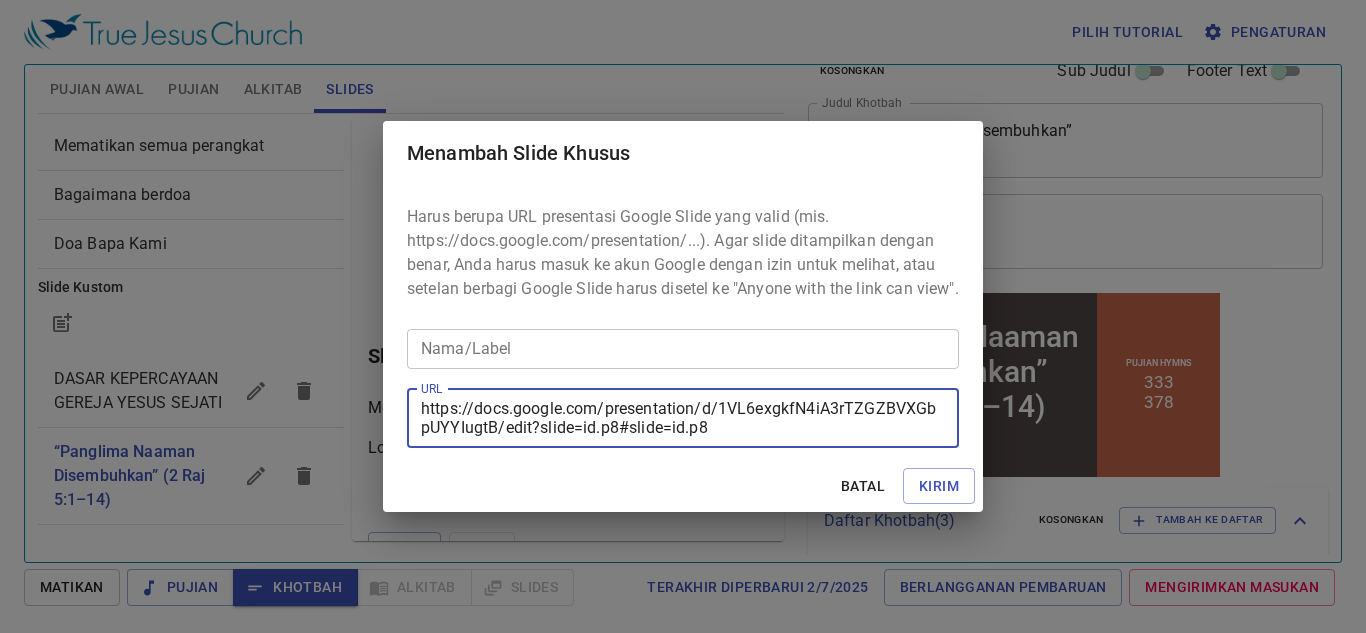type on "https://docs.google.com/presentation/d/1VL6exgkfN4iA3rTZGZBVXGbpUYYIugtB/edit?slide=id.p8#slide=id.p8" 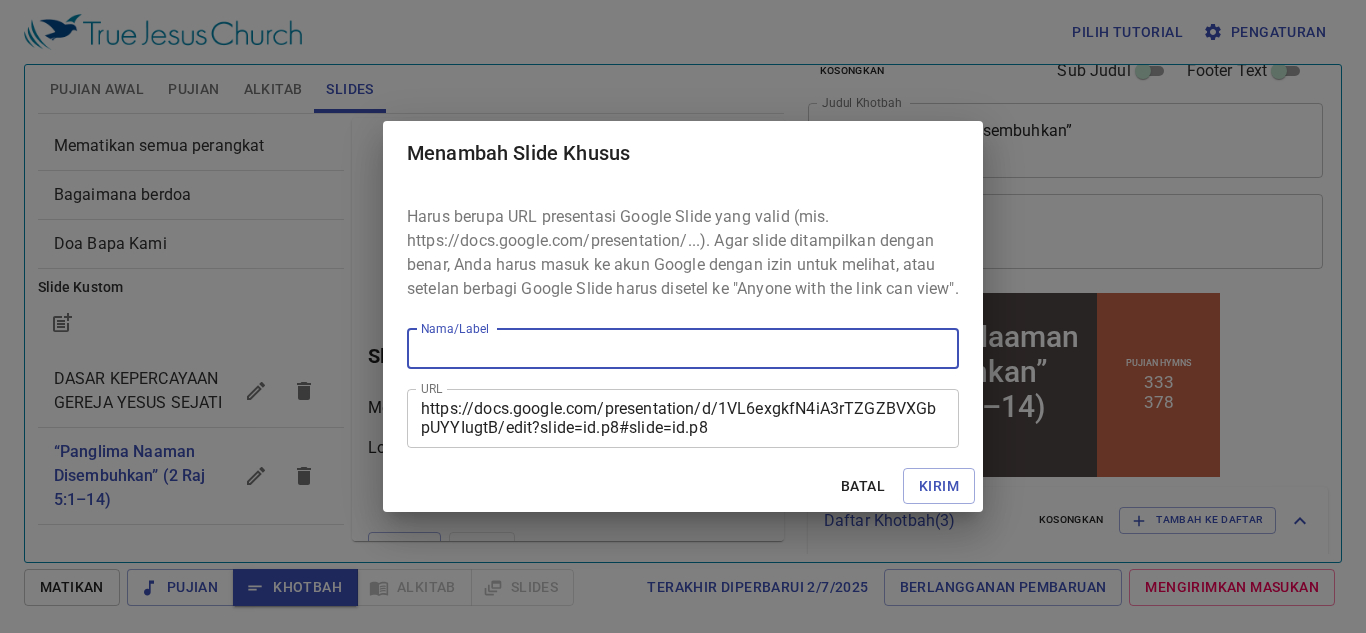 click on "Nama/Label" at bounding box center (683, 349) 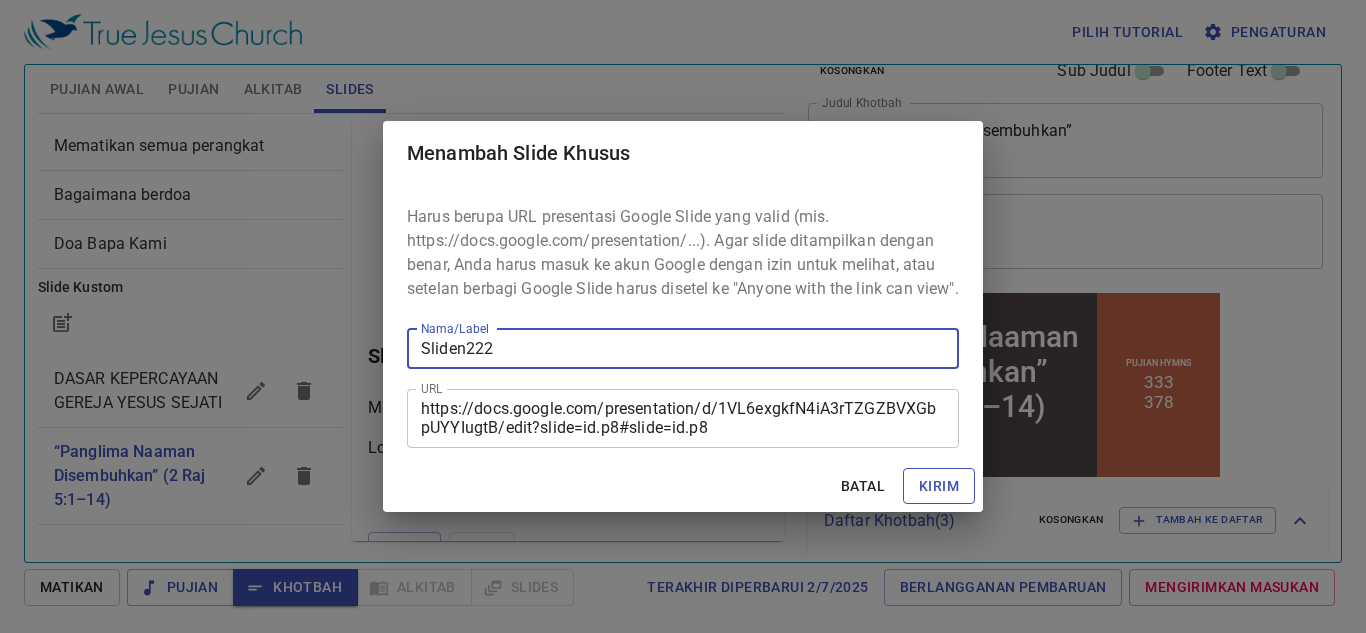 type on "Sliden222" 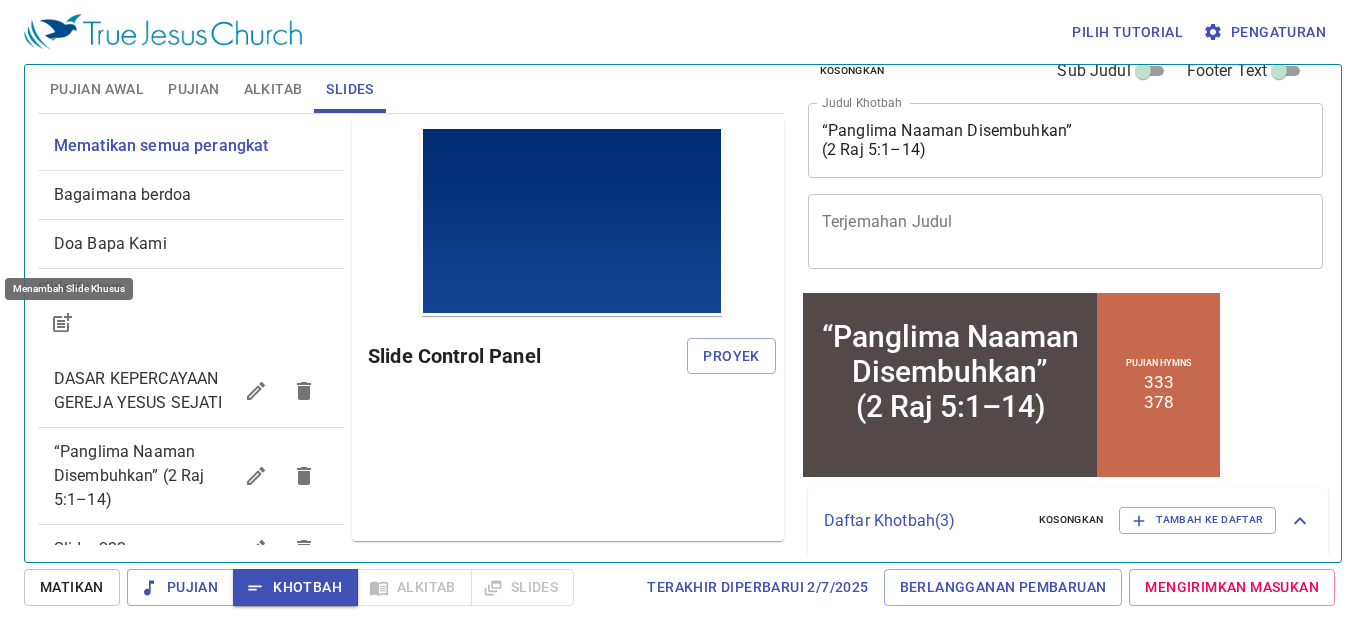 scroll, scrollTop: 0, scrollLeft: 0, axis: both 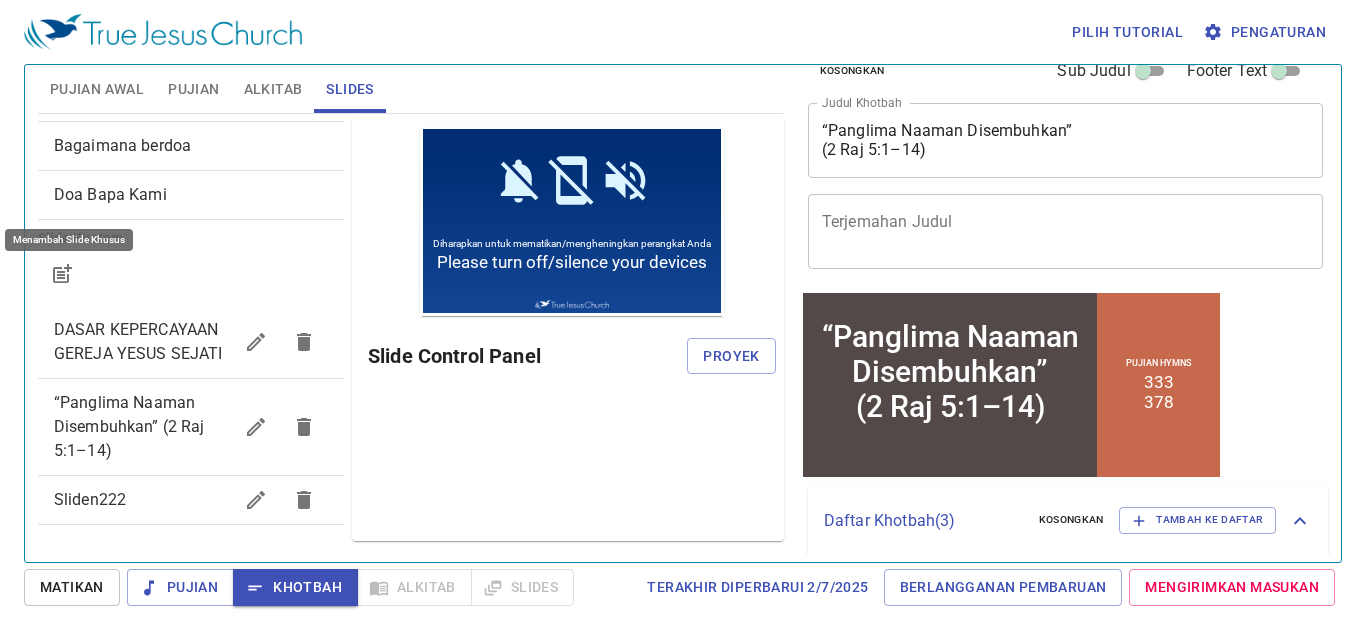 click on "Sliden222" at bounding box center (90, 499) 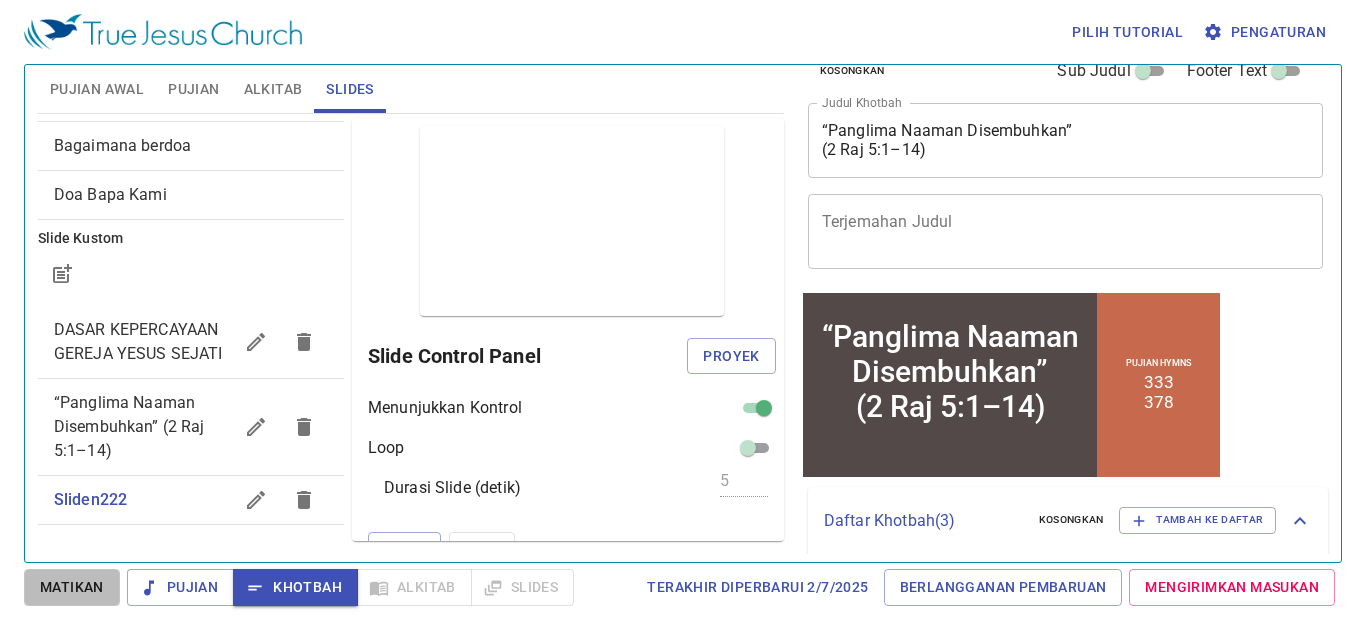 click on "Matikan" at bounding box center (72, 587) 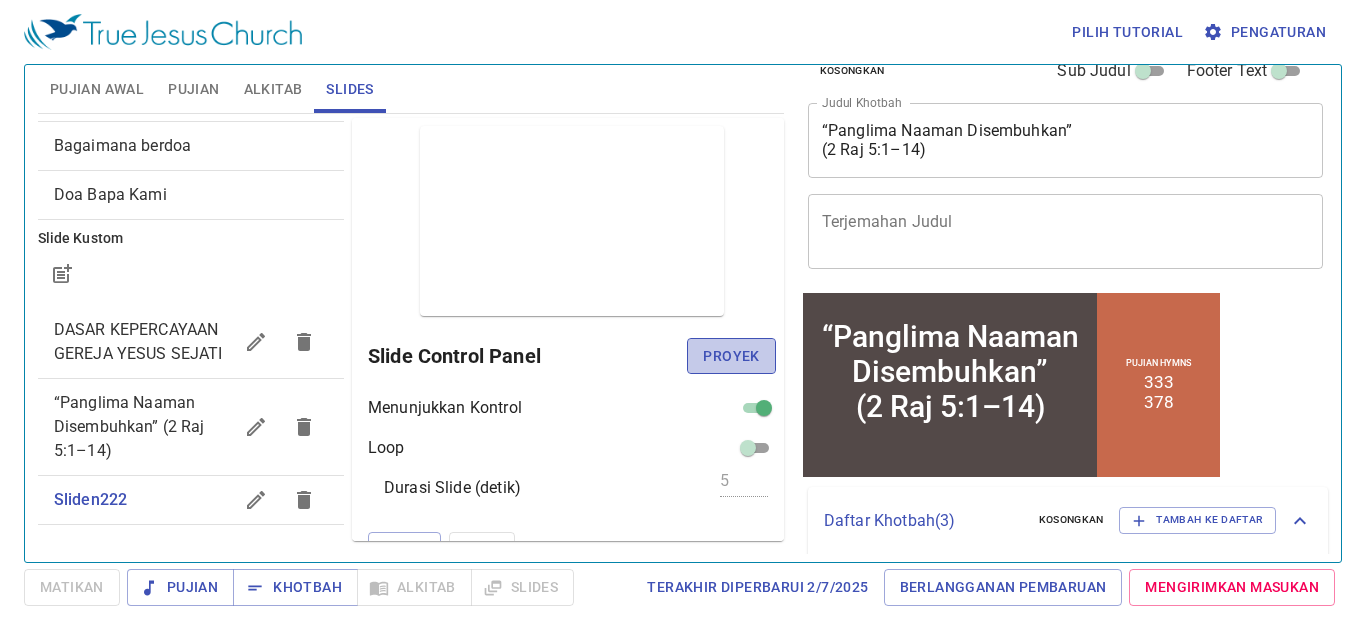 click on "Proyek" at bounding box center [731, 356] 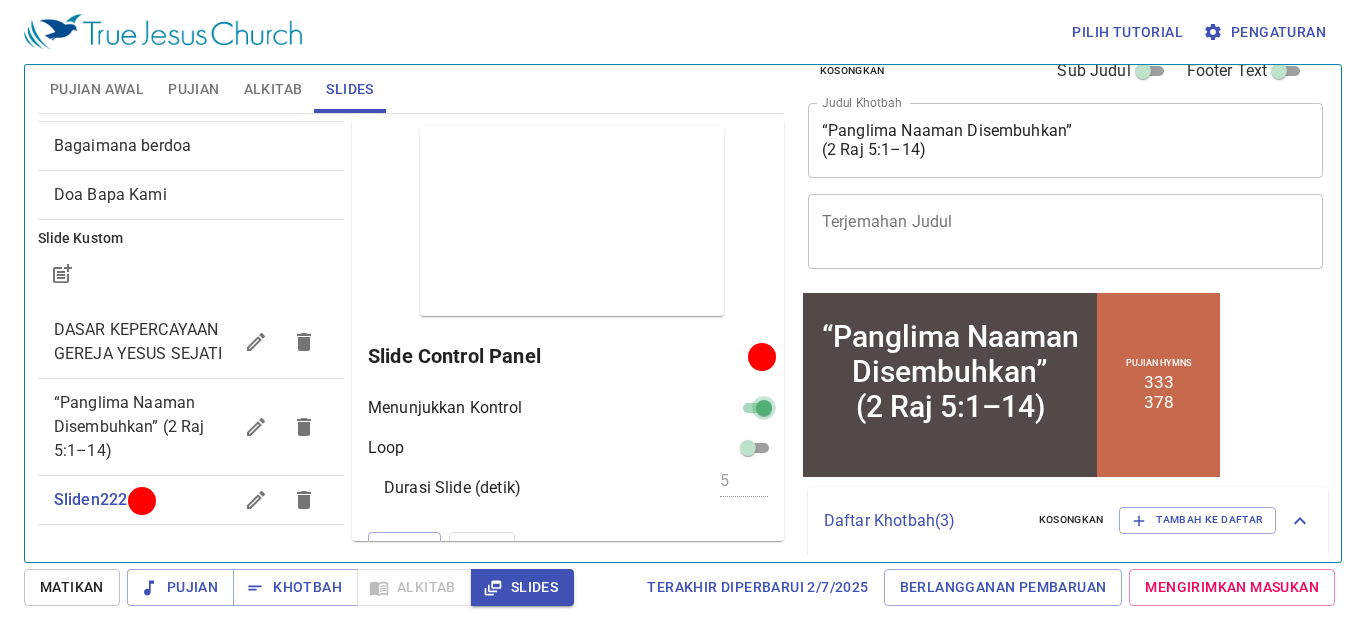 click at bounding box center [764, 412] 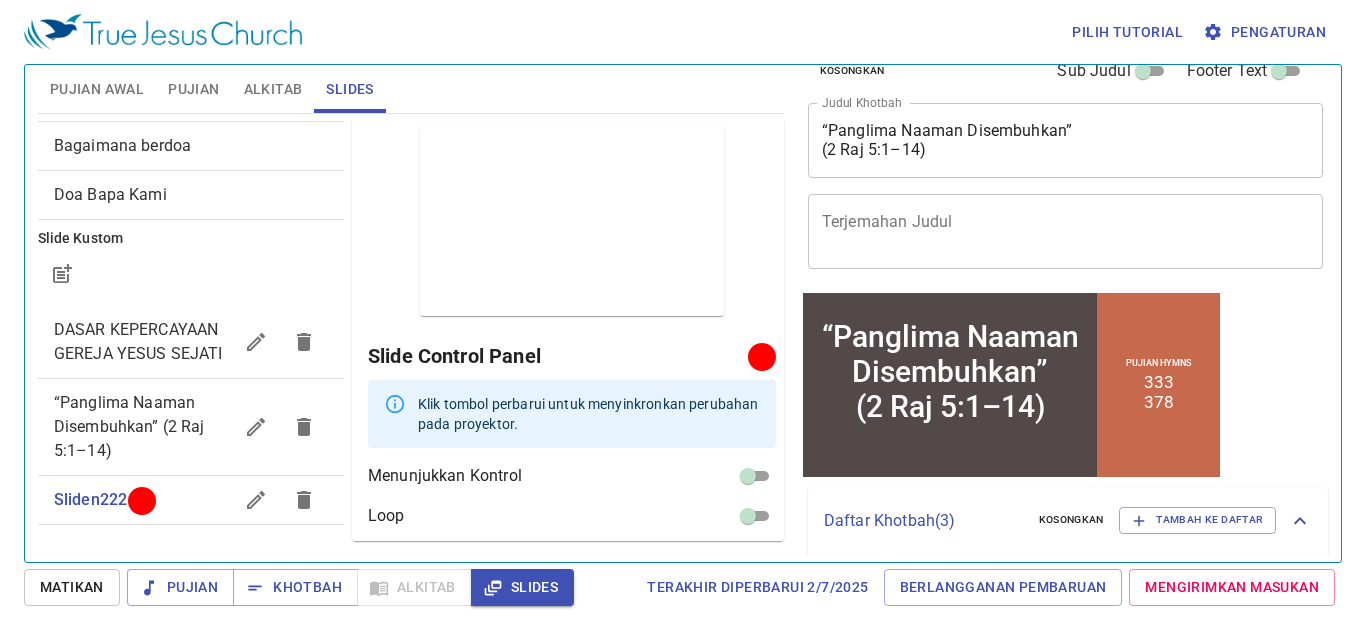 click on "Menunjukkan Kontrol Loop Durasi Slide (detik) 5 Refresh Simpan" at bounding box center [572, 545] 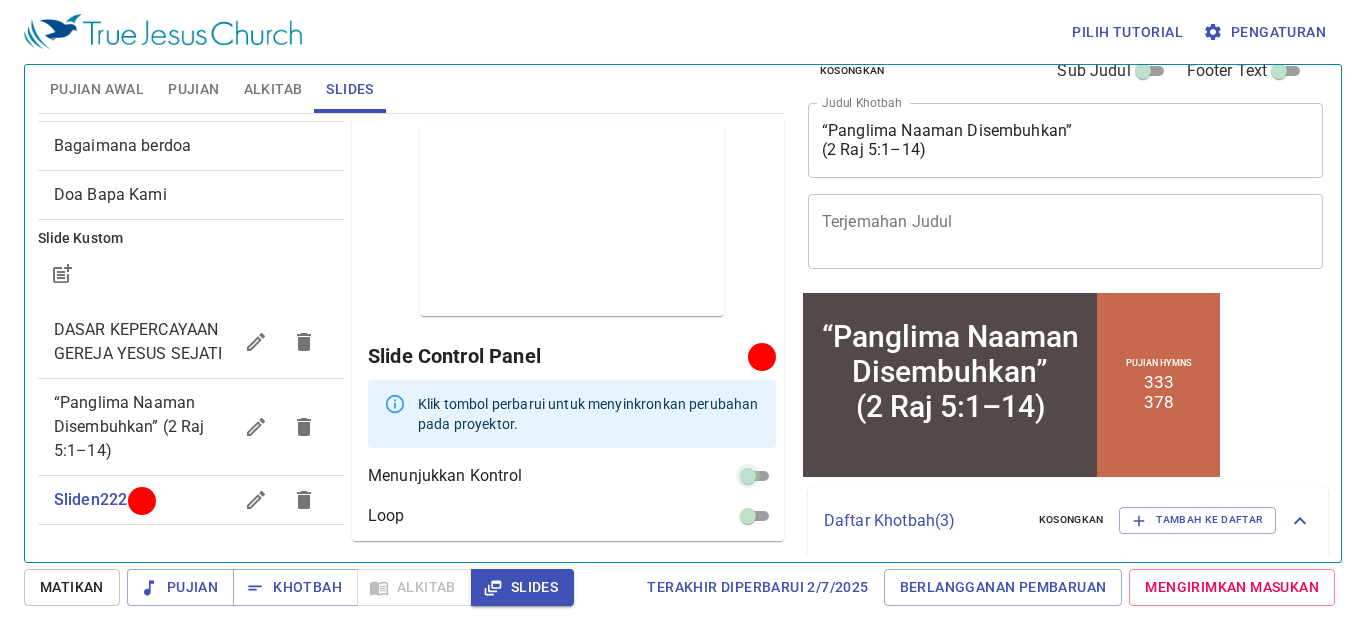 click at bounding box center (748, 480) 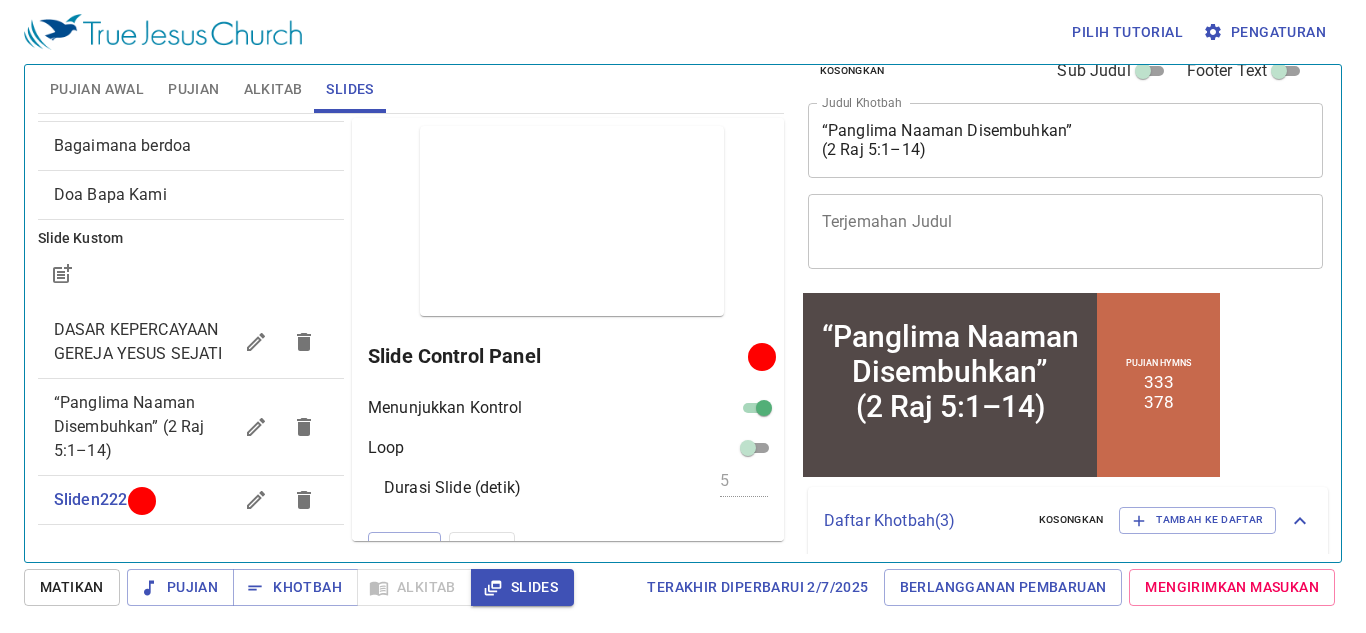 click on "Matikan" at bounding box center [72, 587] 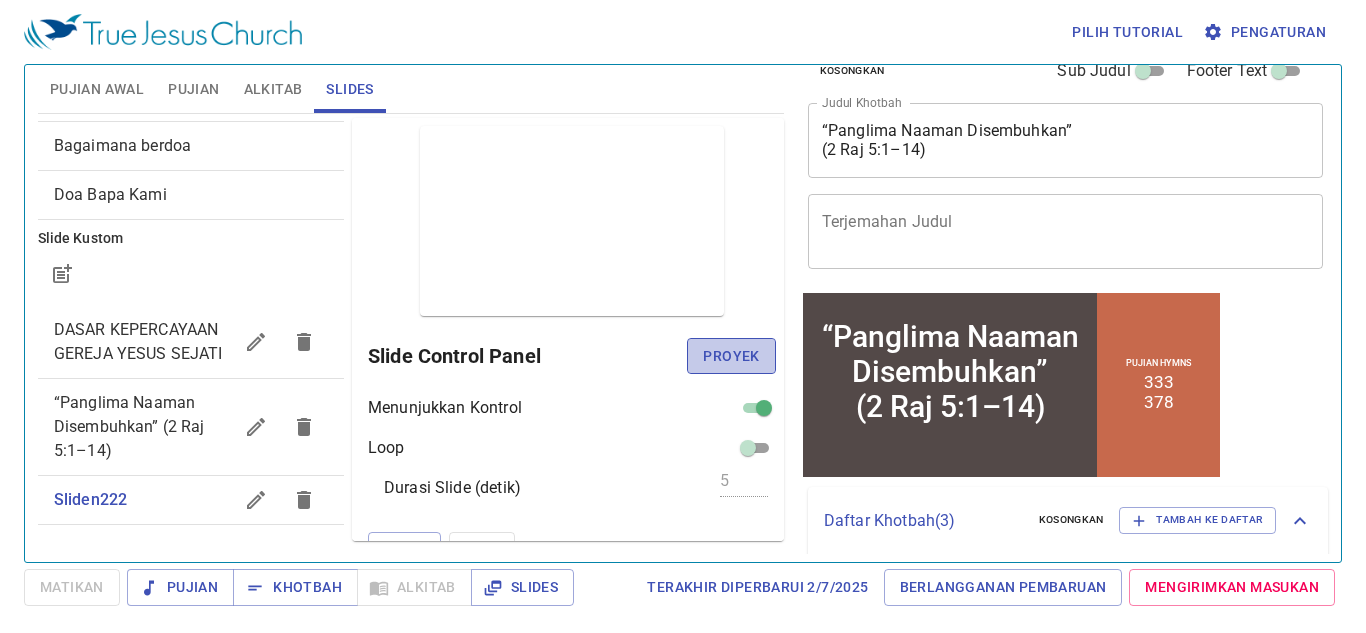 click on "Proyek" at bounding box center [731, 356] 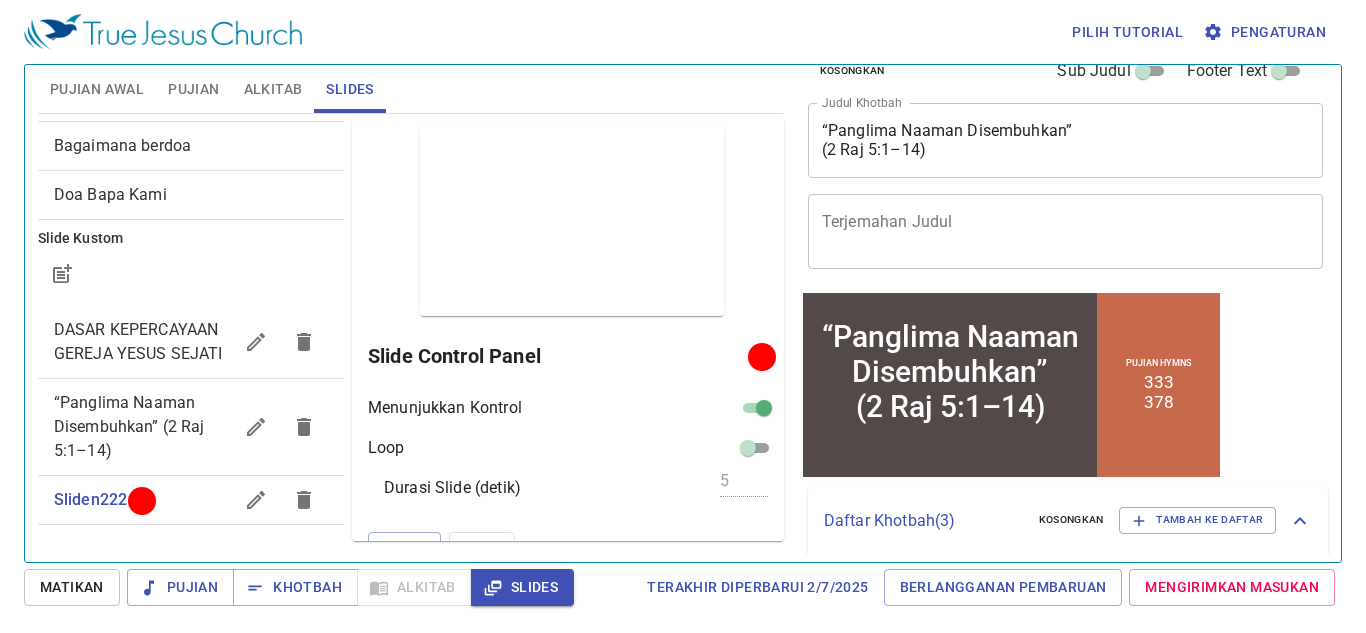click on "Pujian" at bounding box center (193, 89) 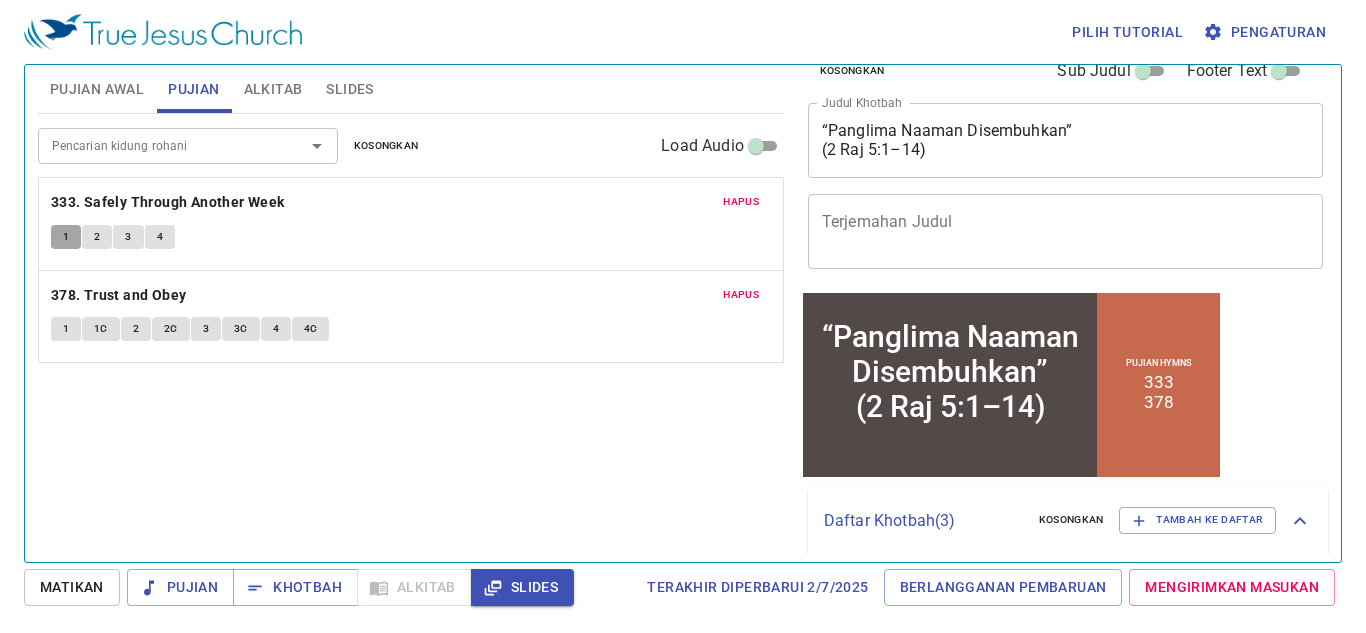 click on "1" at bounding box center [66, 237] 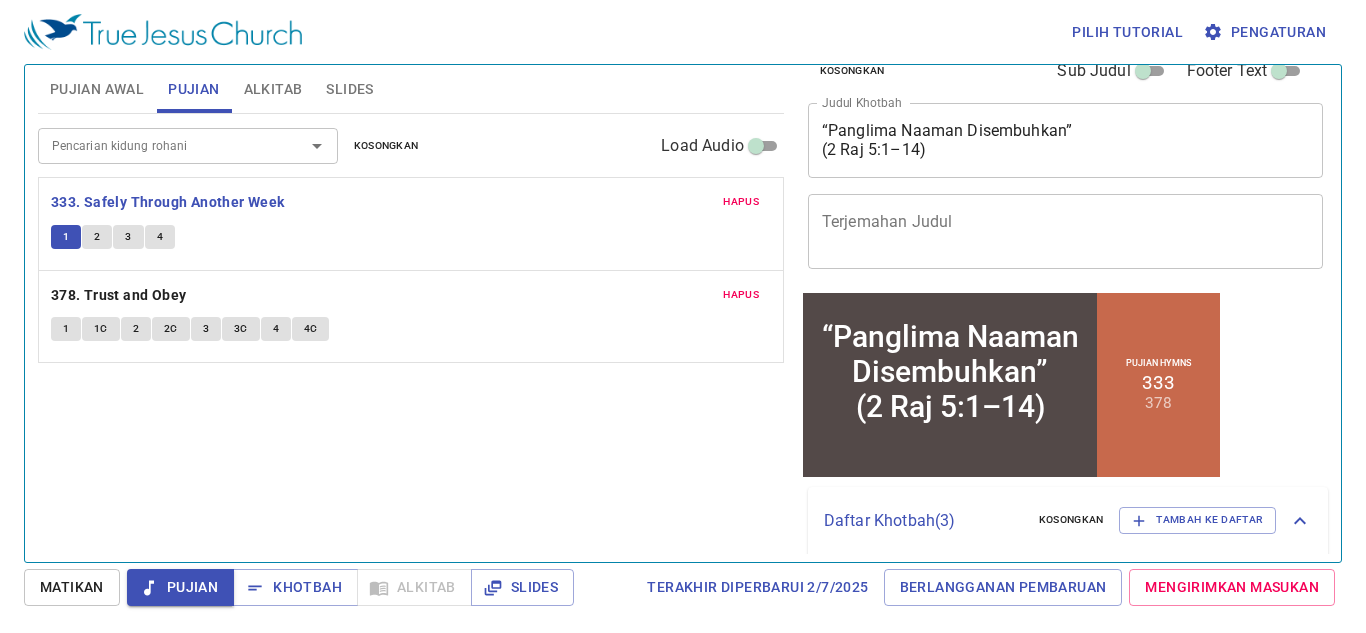 type 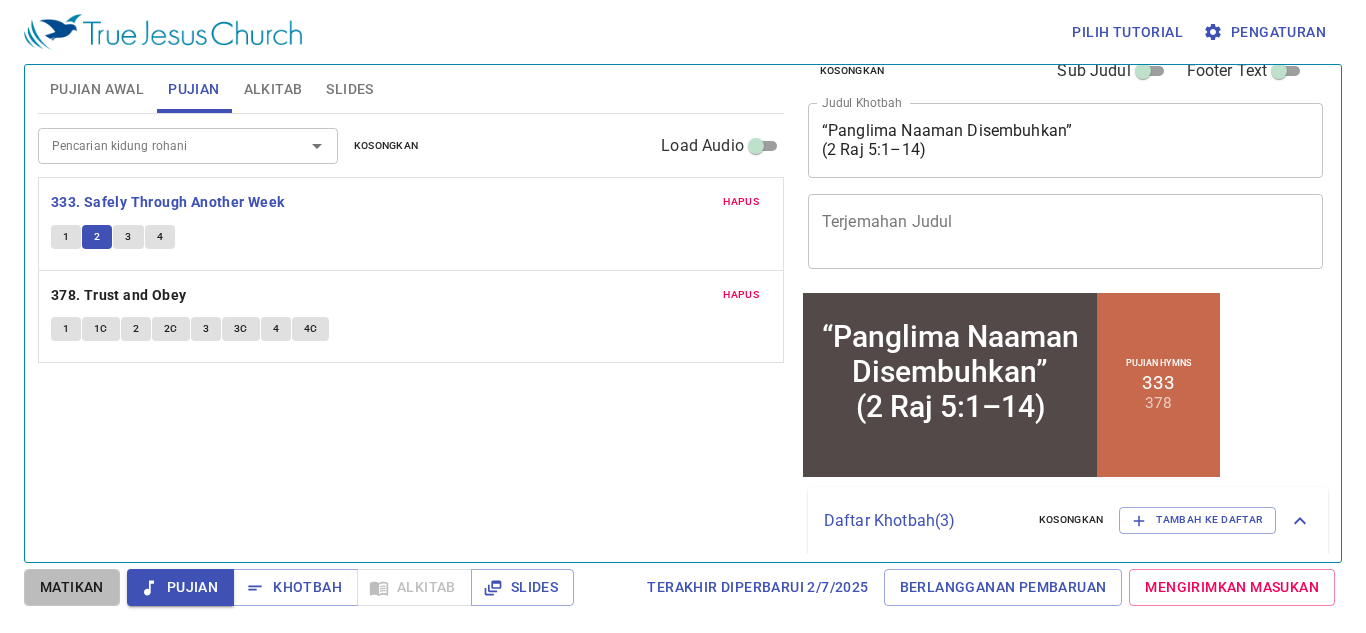 click on "Matikan" at bounding box center [72, 587] 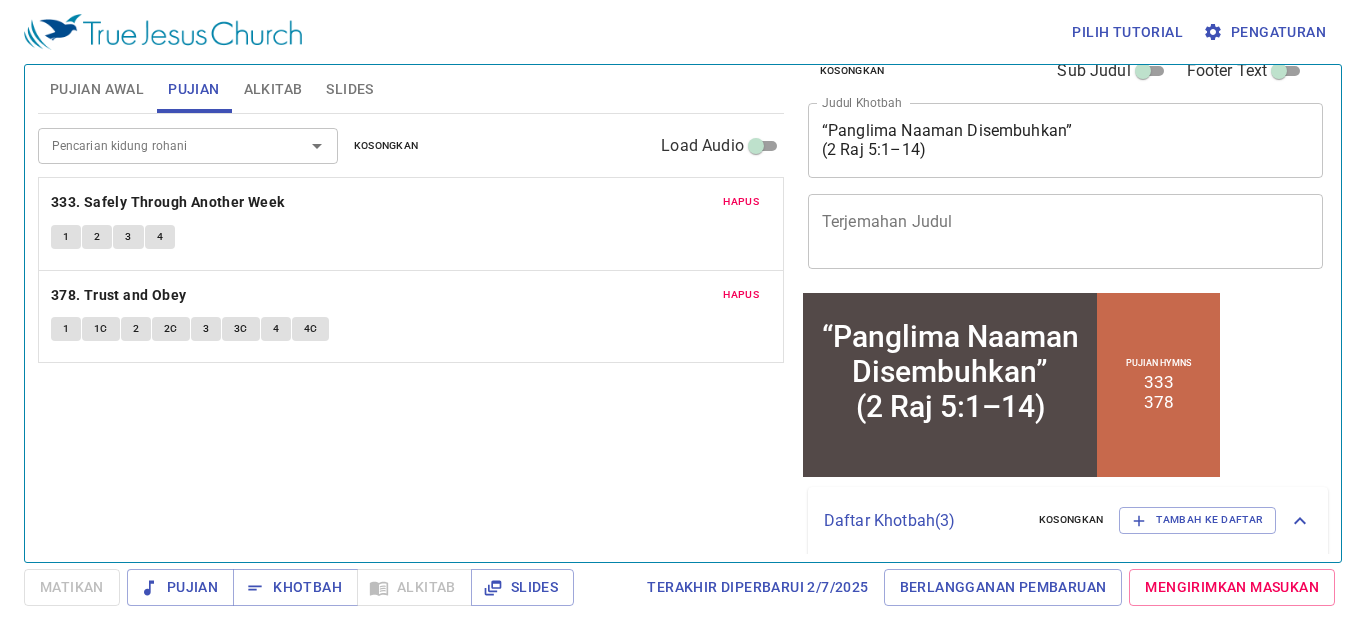 click on "Pujian Awal" at bounding box center (97, 89) 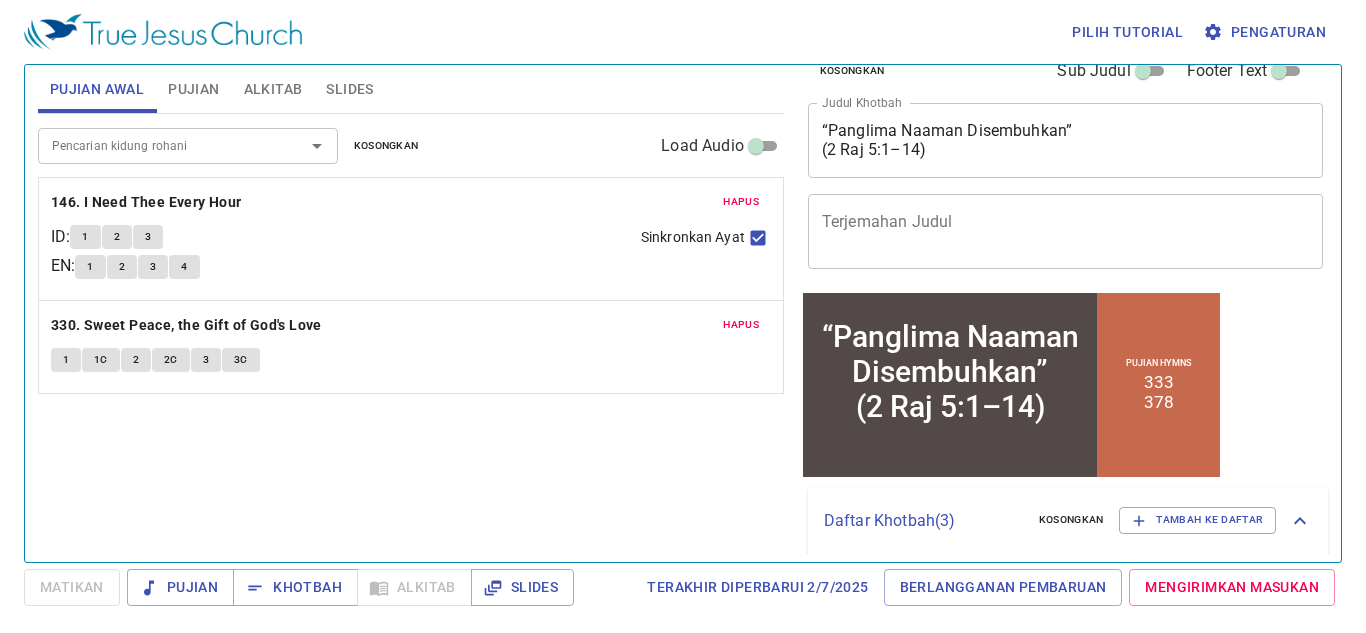 click on "3" at bounding box center (148, 237) 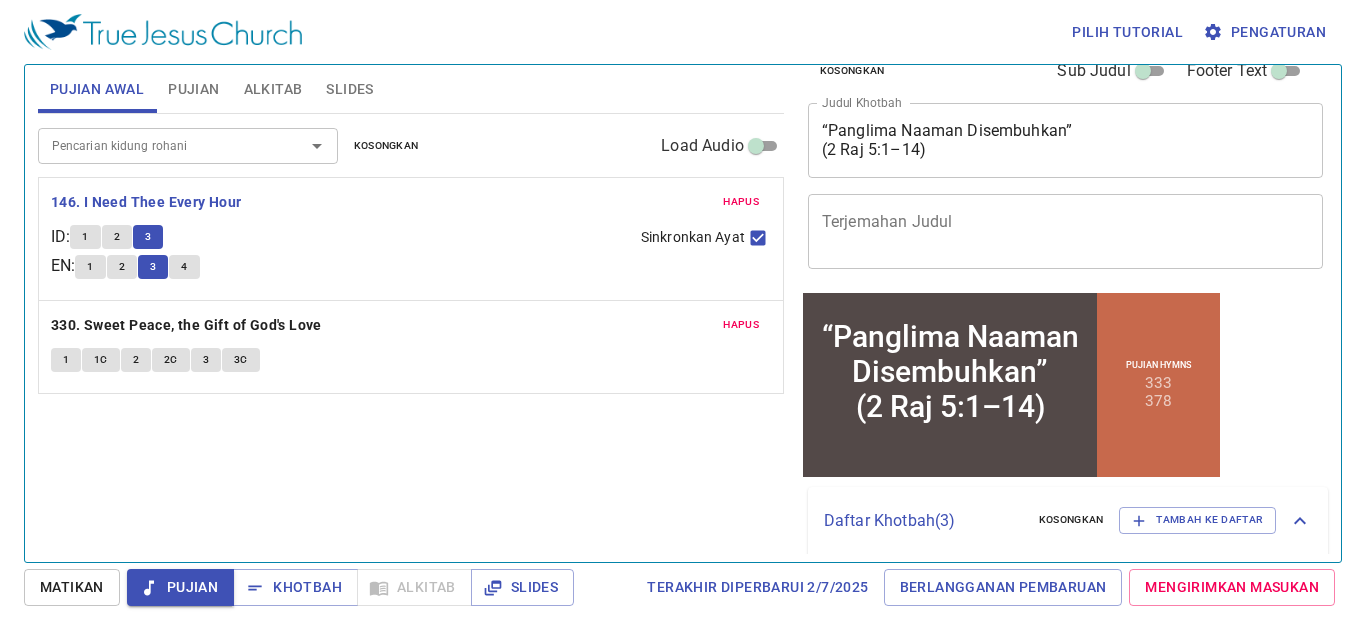 click on "2" at bounding box center [117, 237] 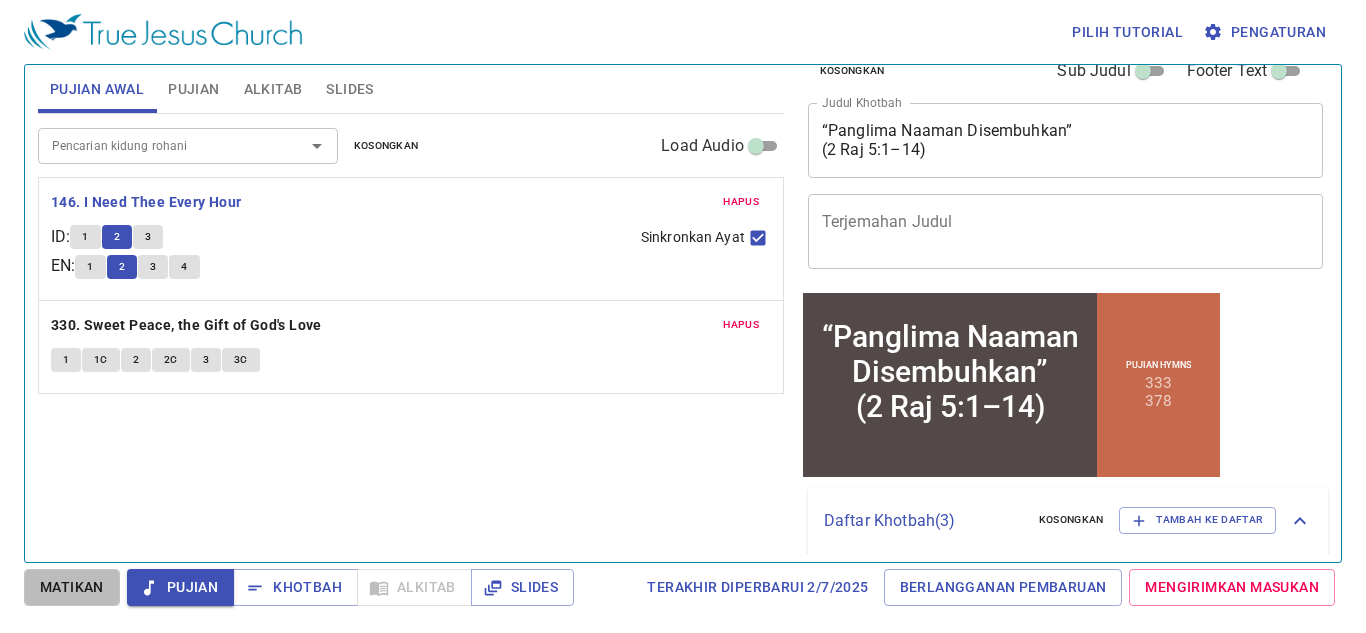 click on "Matikan" at bounding box center (72, 587) 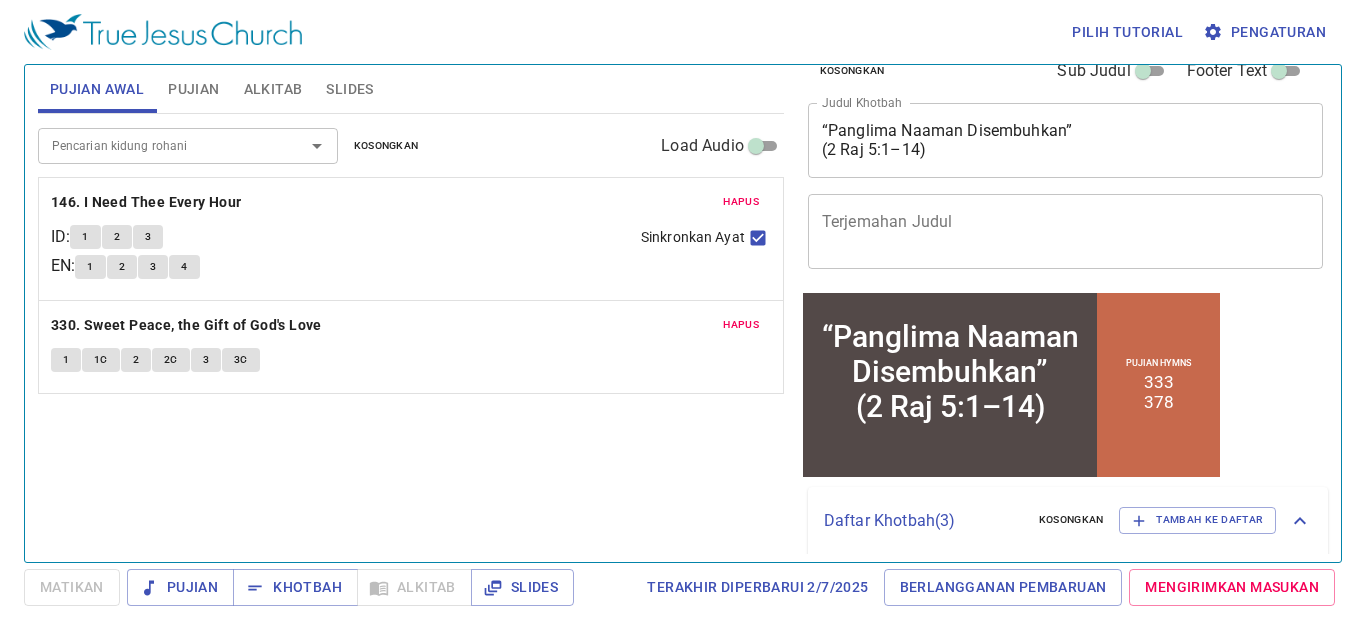 click on "2" at bounding box center [117, 237] 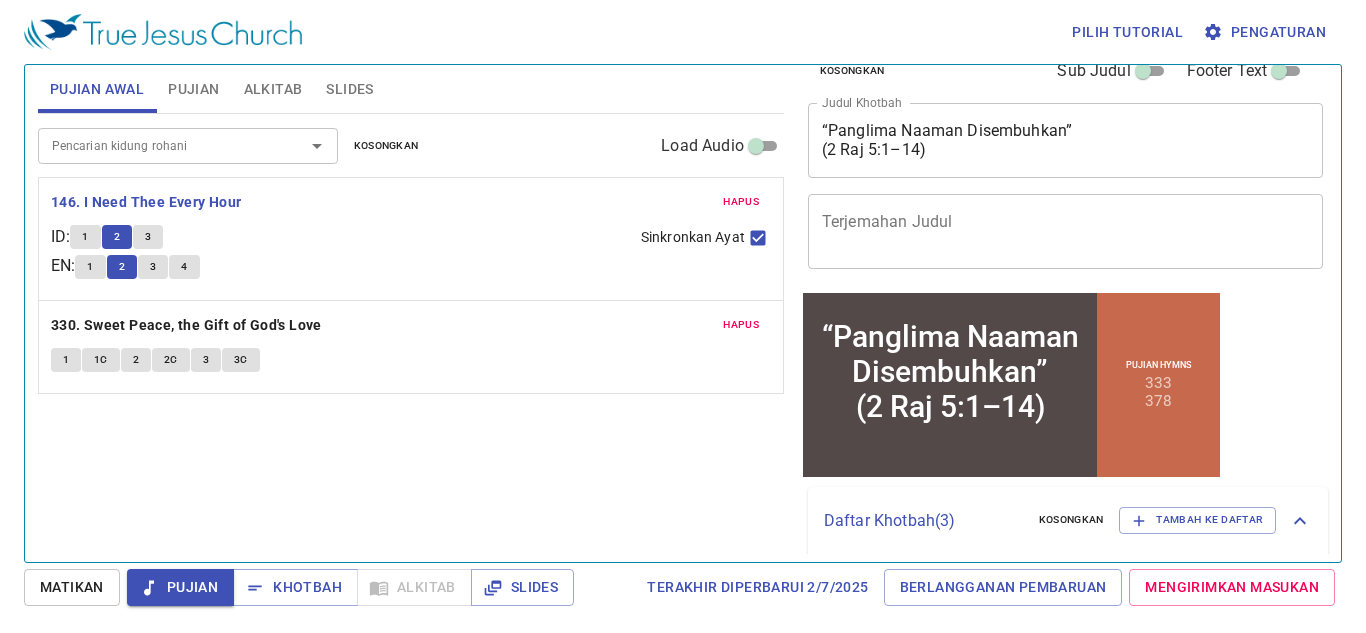 click on "3" at bounding box center [148, 237] 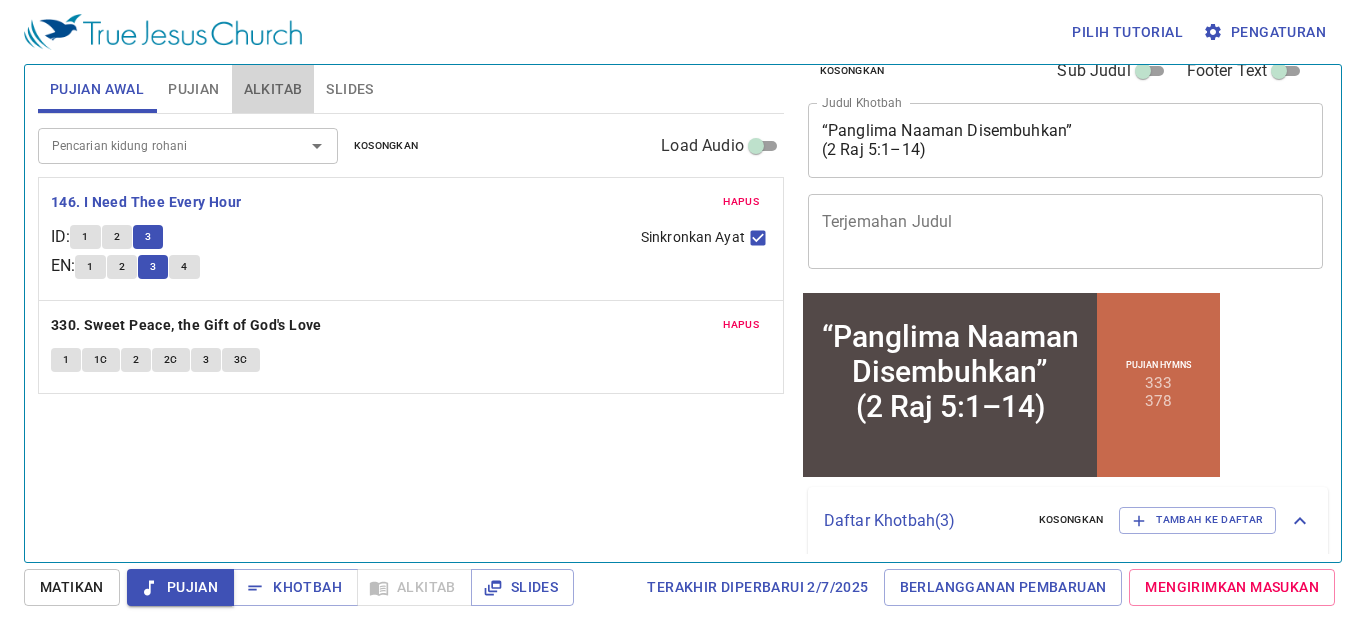 click on "Alkitab" at bounding box center [273, 89] 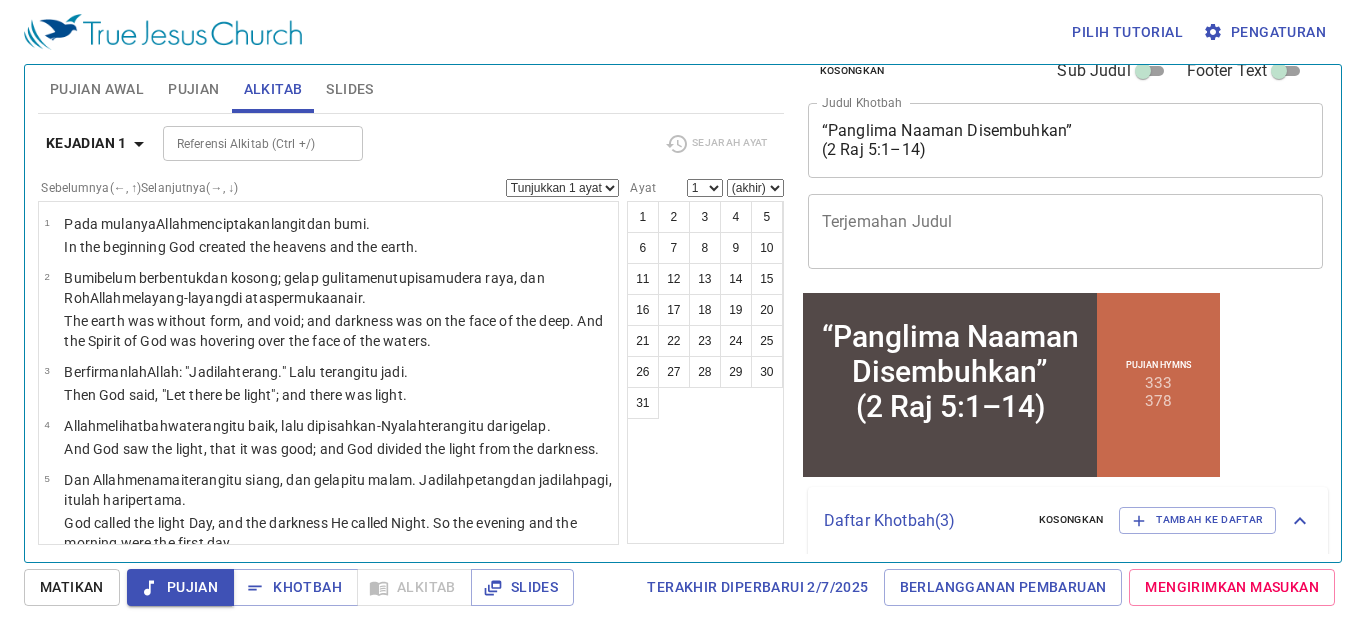 click on "Kejadian 1" at bounding box center (86, 143) 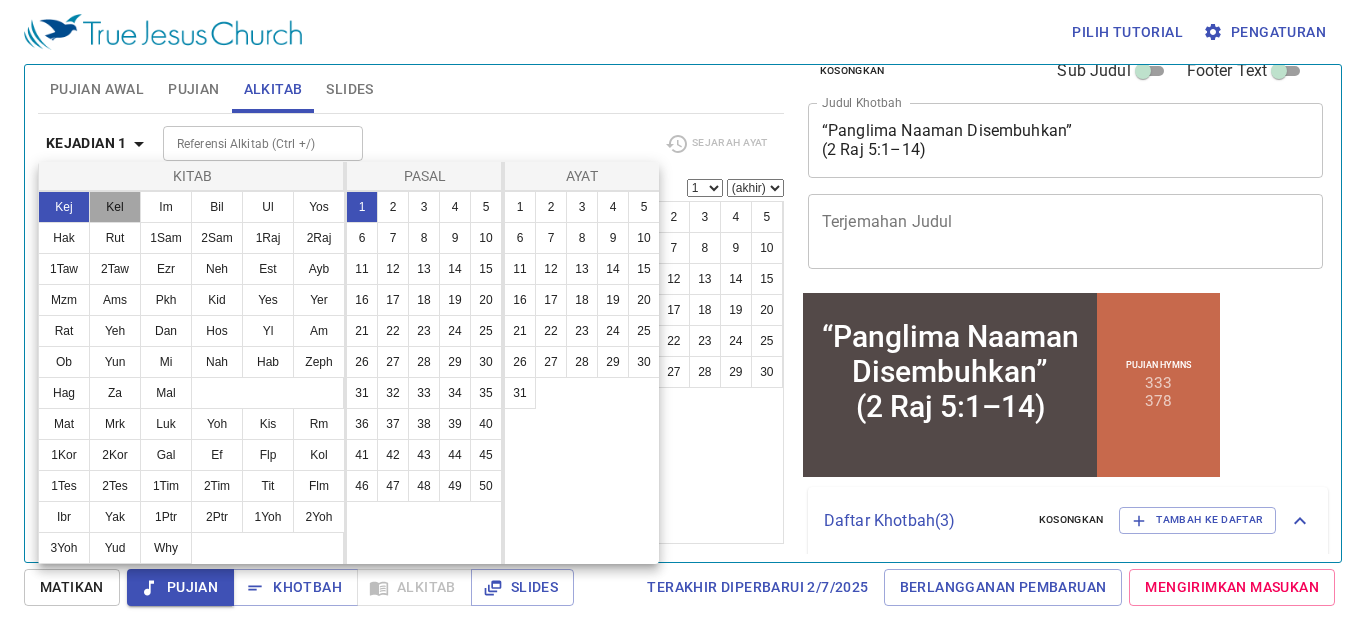 click on "Kel" at bounding box center (115, 207) 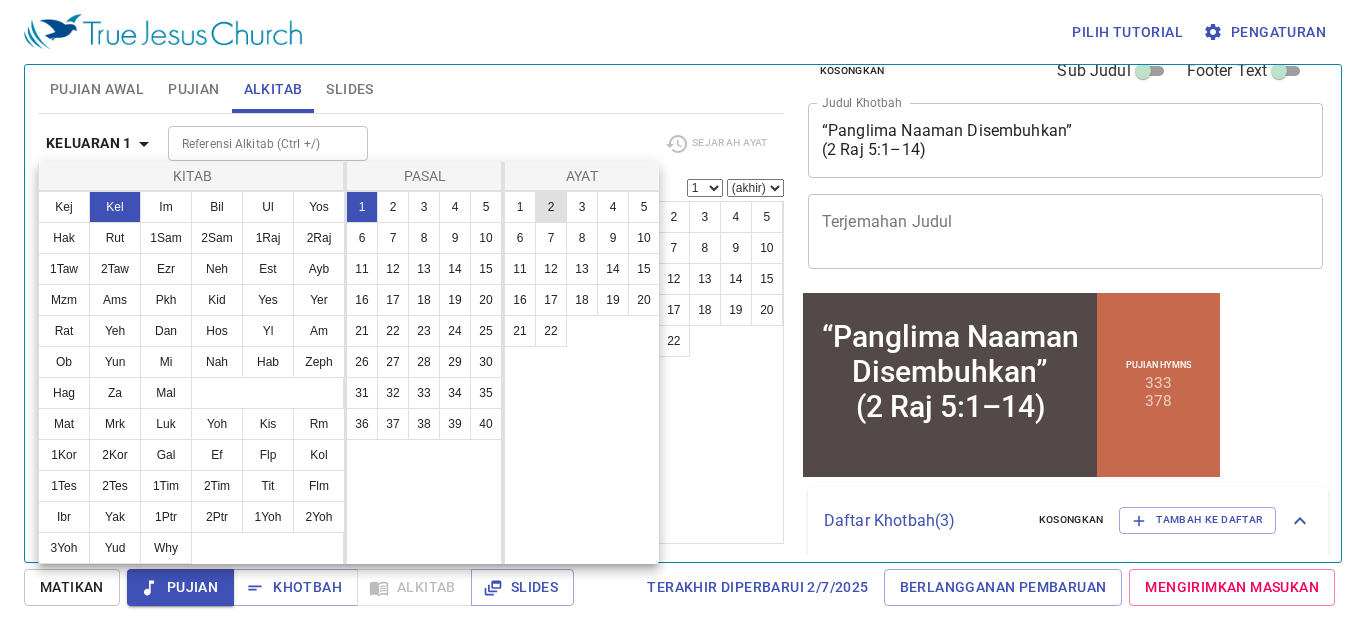 click on "2" at bounding box center [551, 207] 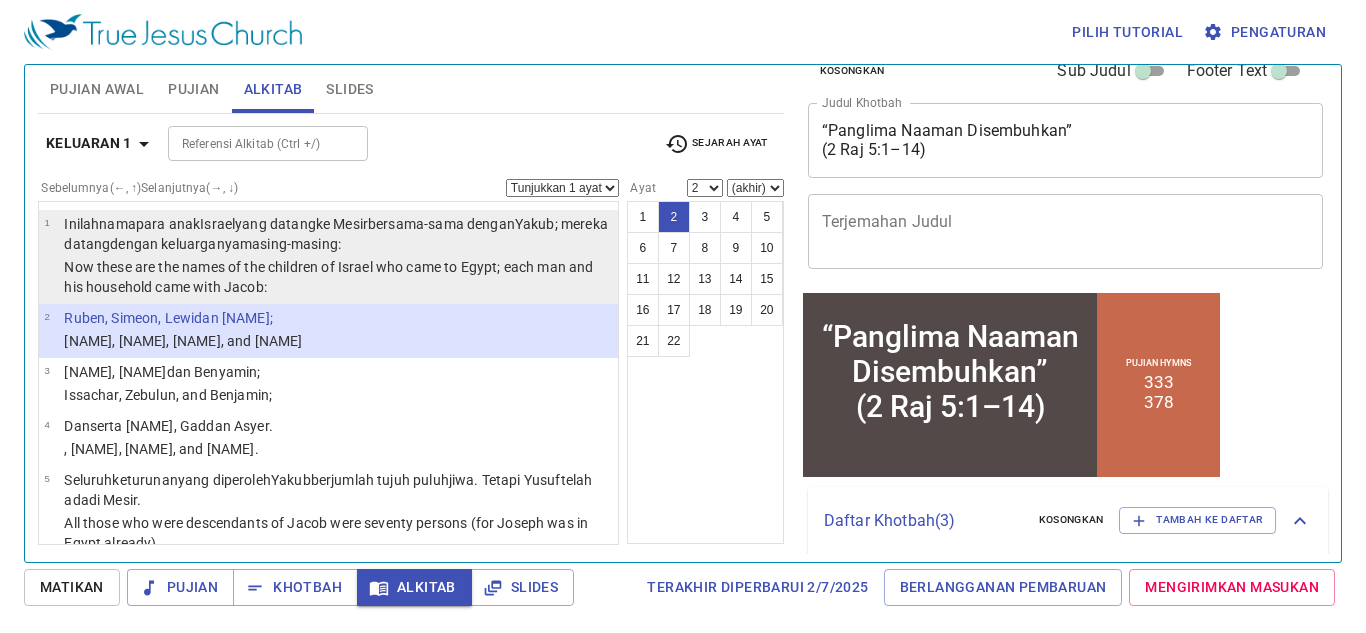 type 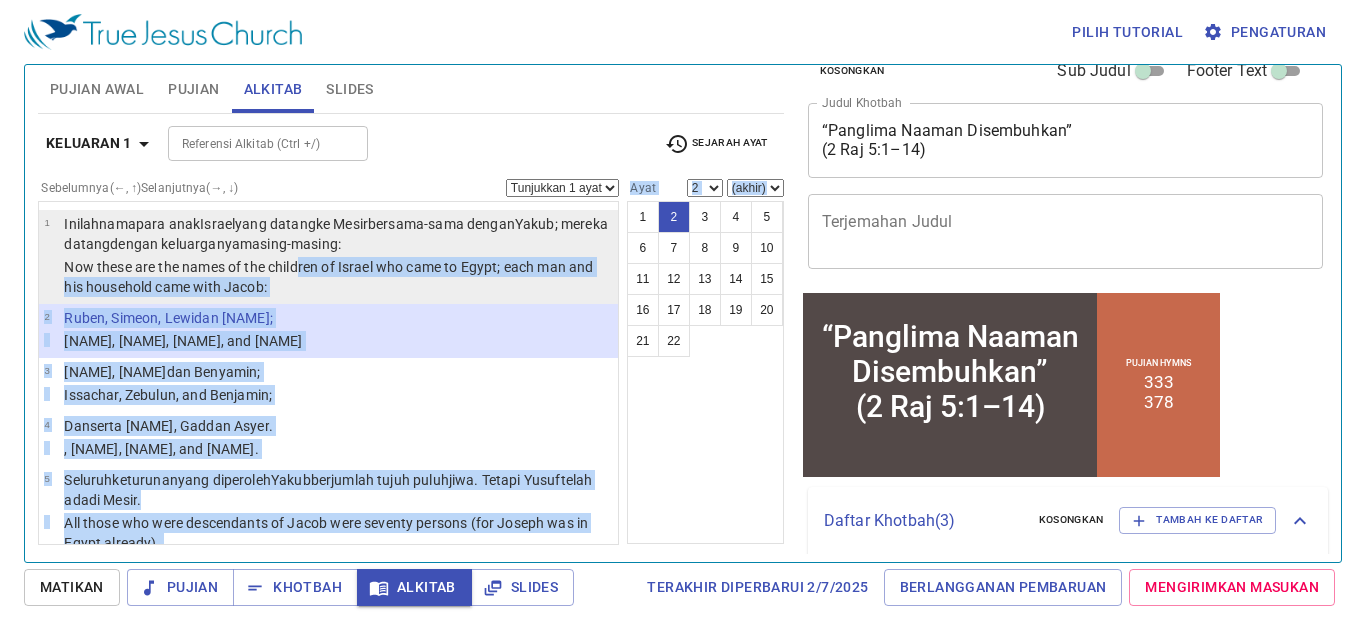 click on "Now these are the names of the children of Israel who came to Egypt; each man and his household came with Jacob:" at bounding box center [338, 277] 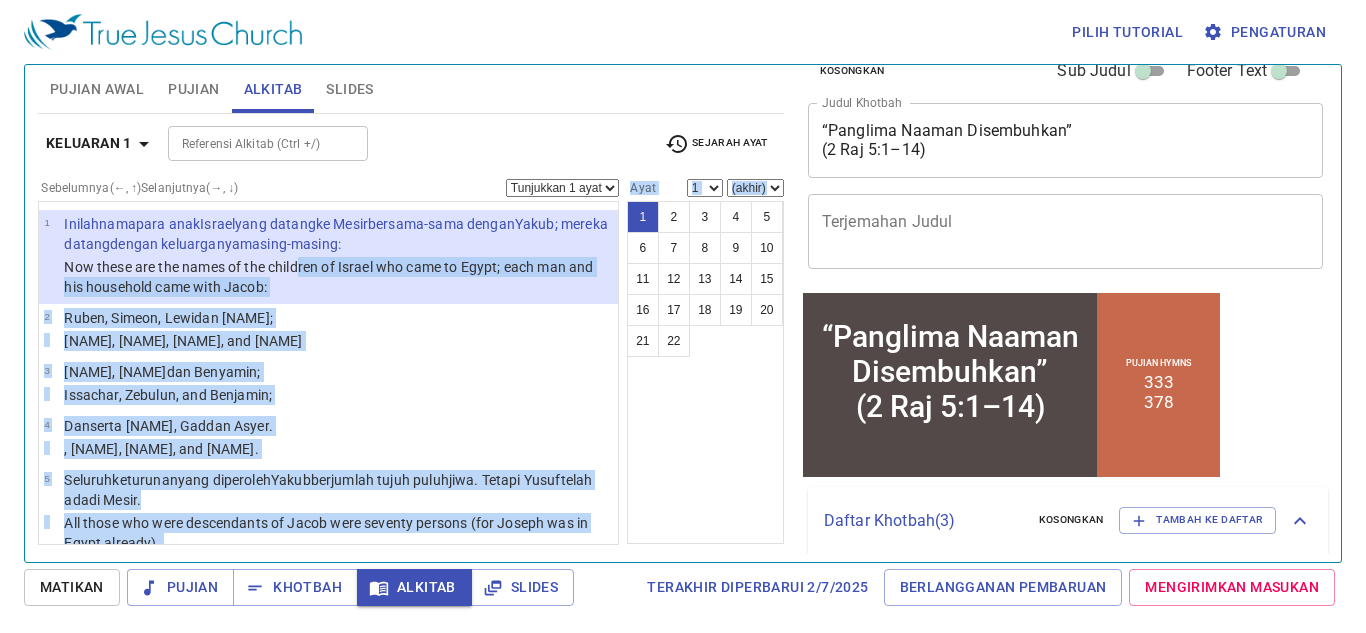 click on "Tunjukkan 1 ayat Tunjukkan 2 ayat Tunjukkan 3 ayat Tunjukkan 4 ayat Tunjukkan 5 ayat" at bounding box center [562, 188] 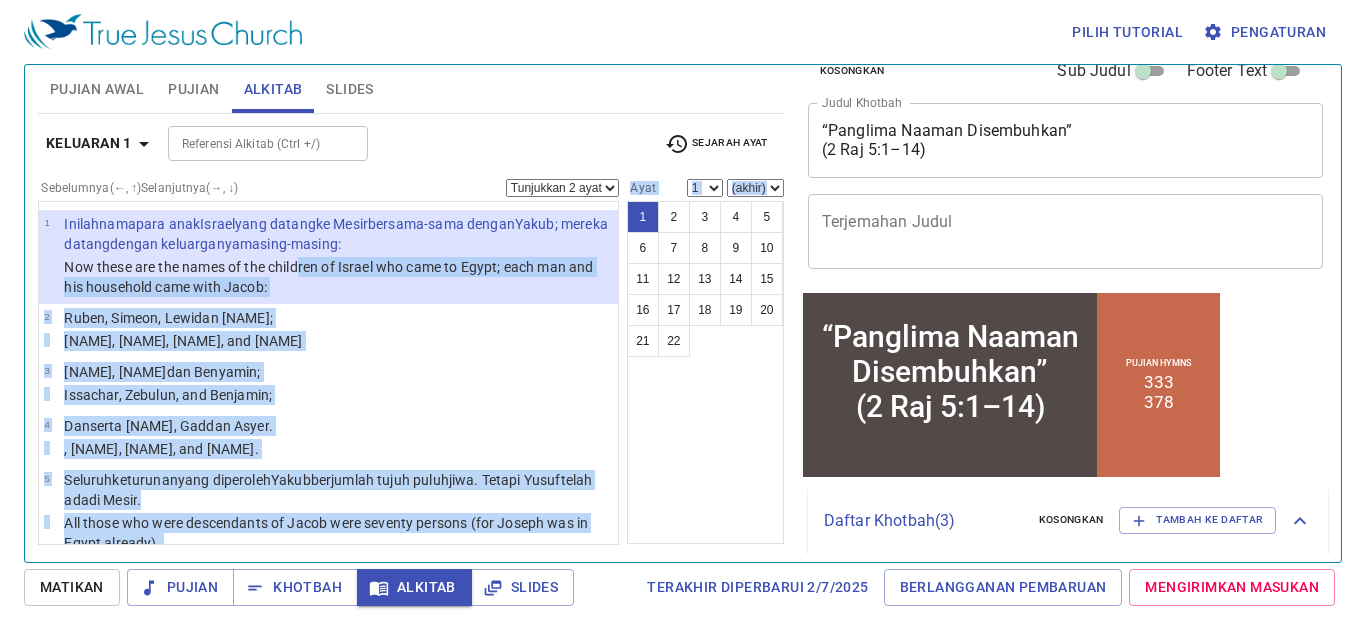 click on "Tunjukkan 1 ayat Tunjukkan 2 ayat Tunjukkan 3 ayat Tunjukkan 4 ayat Tunjukkan 5 ayat" at bounding box center [562, 188] 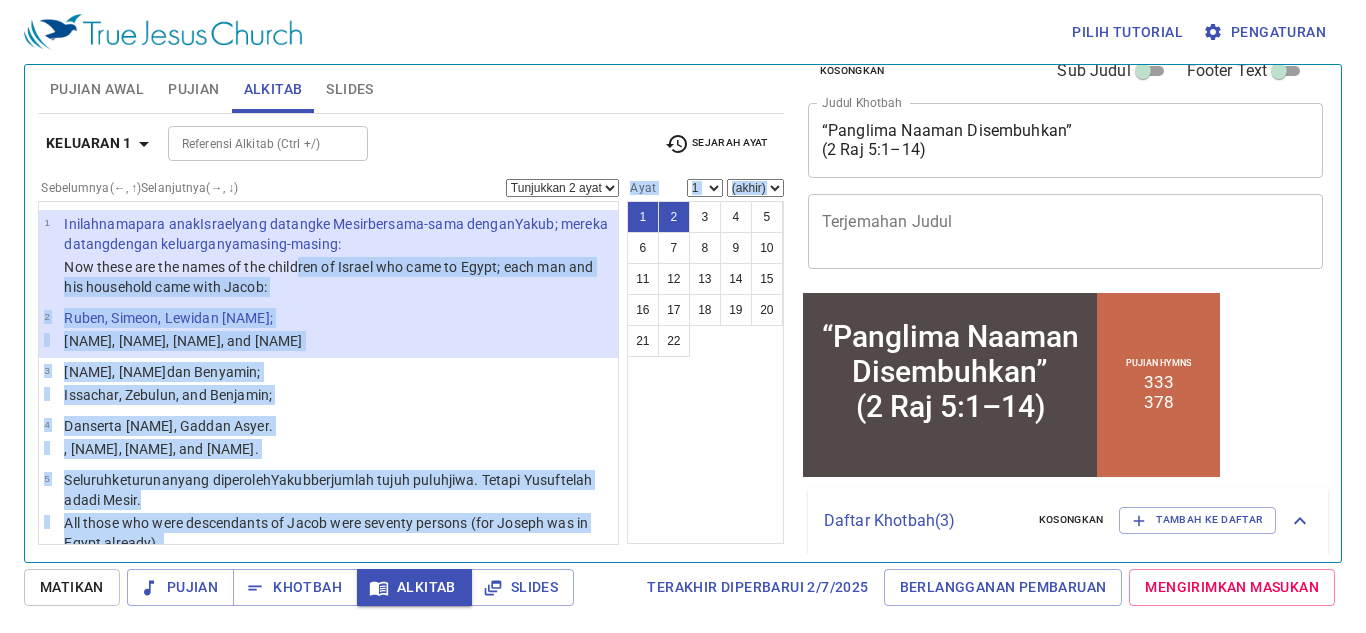 click on "Tunjukkan 1 ayat Tunjukkan 2 ayat Tunjukkan 3 ayat Tunjukkan 4 ayat Tunjukkan 5 ayat" at bounding box center (562, 188) 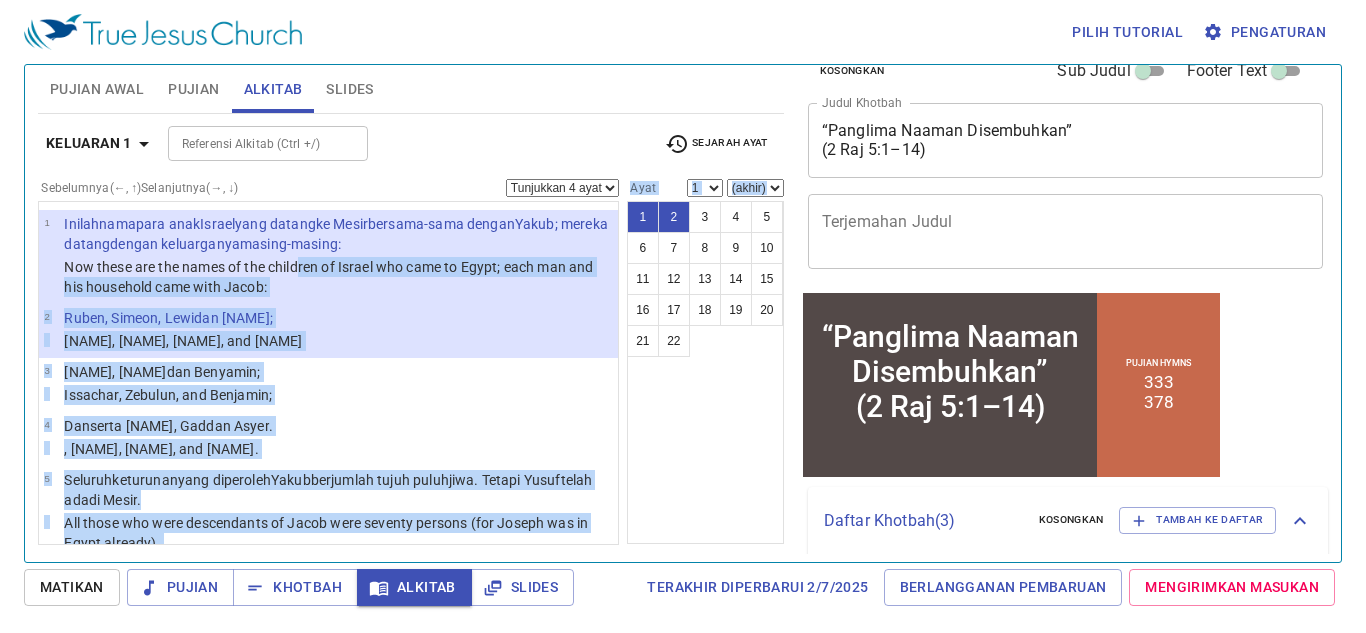 click on "Tunjukkan 1 ayat Tunjukkan 2 ayat Tunjukkan 3 ayat Tunjukkan 4 ayat Tunjukkan 5 ayat" at bounding box center (562, 188) 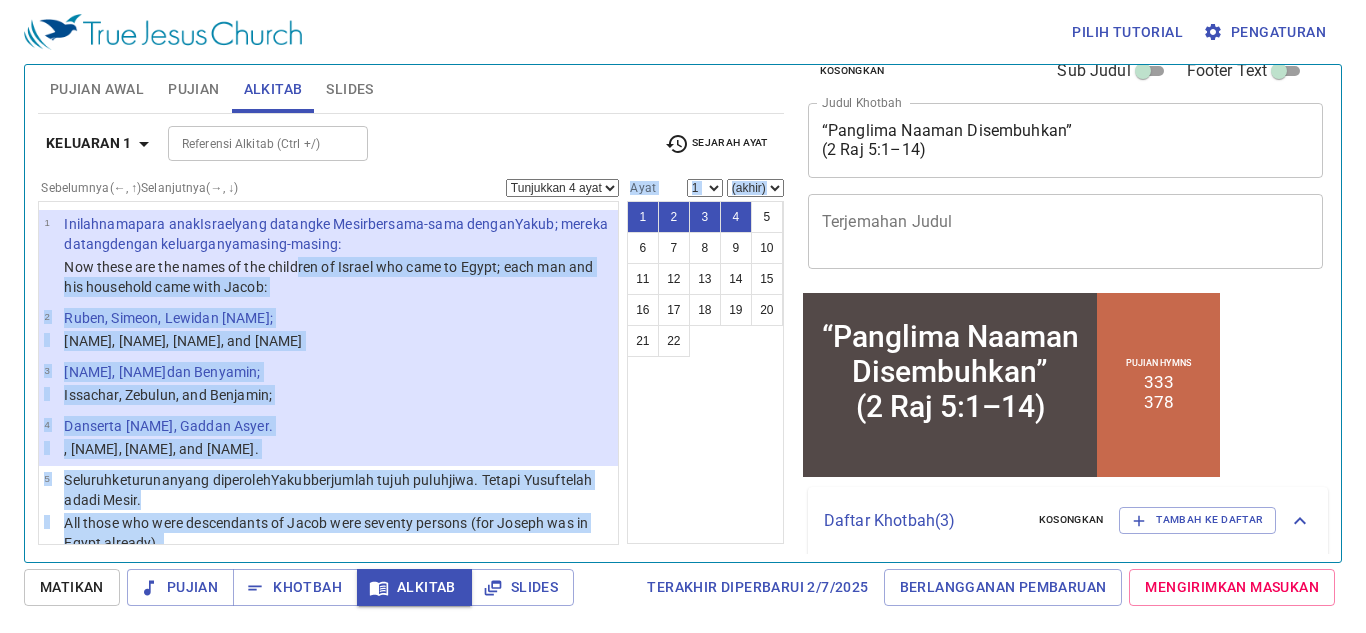 click on "Tunjukkan 1 ayat Tunjukkan 2 ayat Tunjukkan 3 ayat Tunjukkan 4 ayat Tunjukkan 5 ayat" at bounding box center [562, 188] 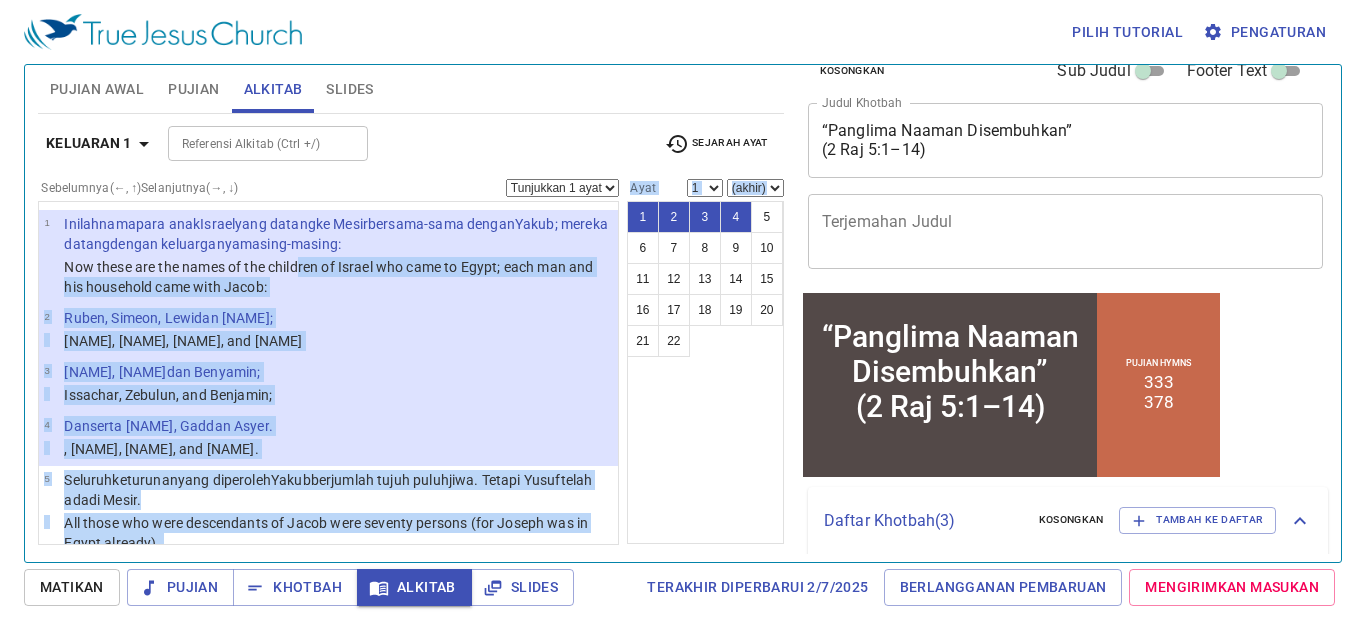 click on "Tunjukkan 1 ayat Tunjukkan 2 ayat Tunjukkan 3 ayat Tunjukkan 4 ayat Tunjukkan 5 ayat" at bounding box center (562, 188) 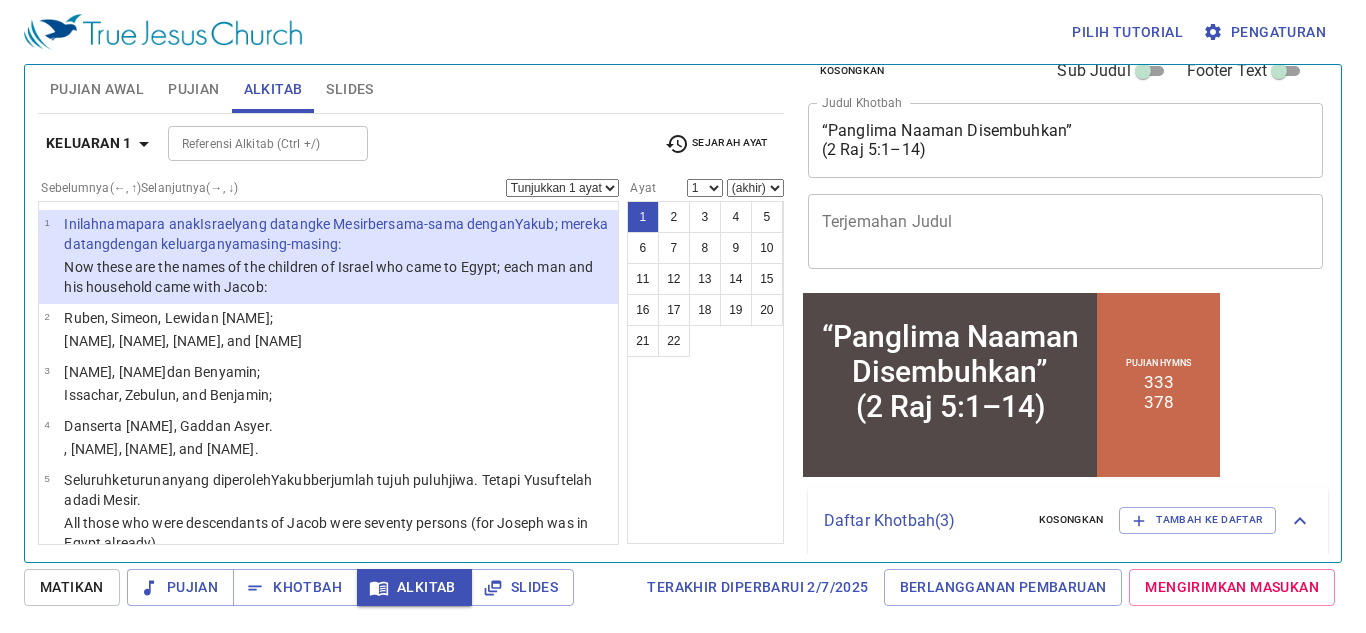click on "Keluaran 1 Referensi Alkitab (Ctrl +/) Referensi Alkitab (Ctrl +/)   Sejarah Ayat" at bounding box center (411, 151) 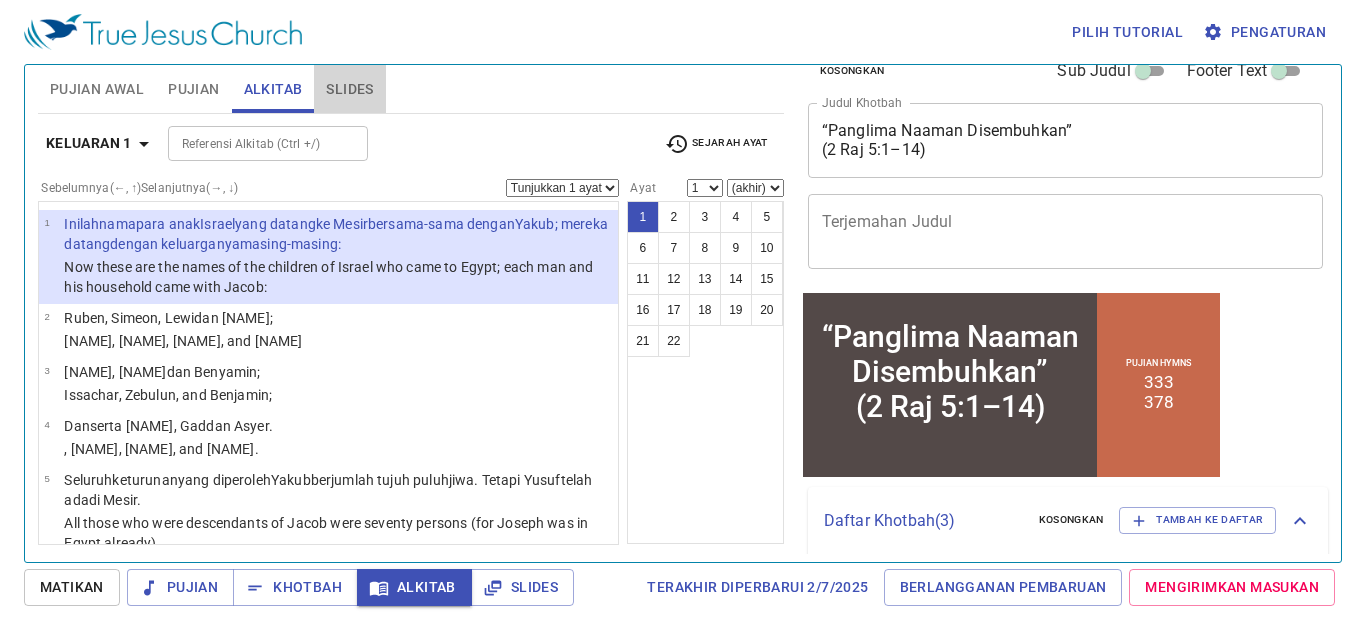 click on "Slides" at bounding box center [349, 89] 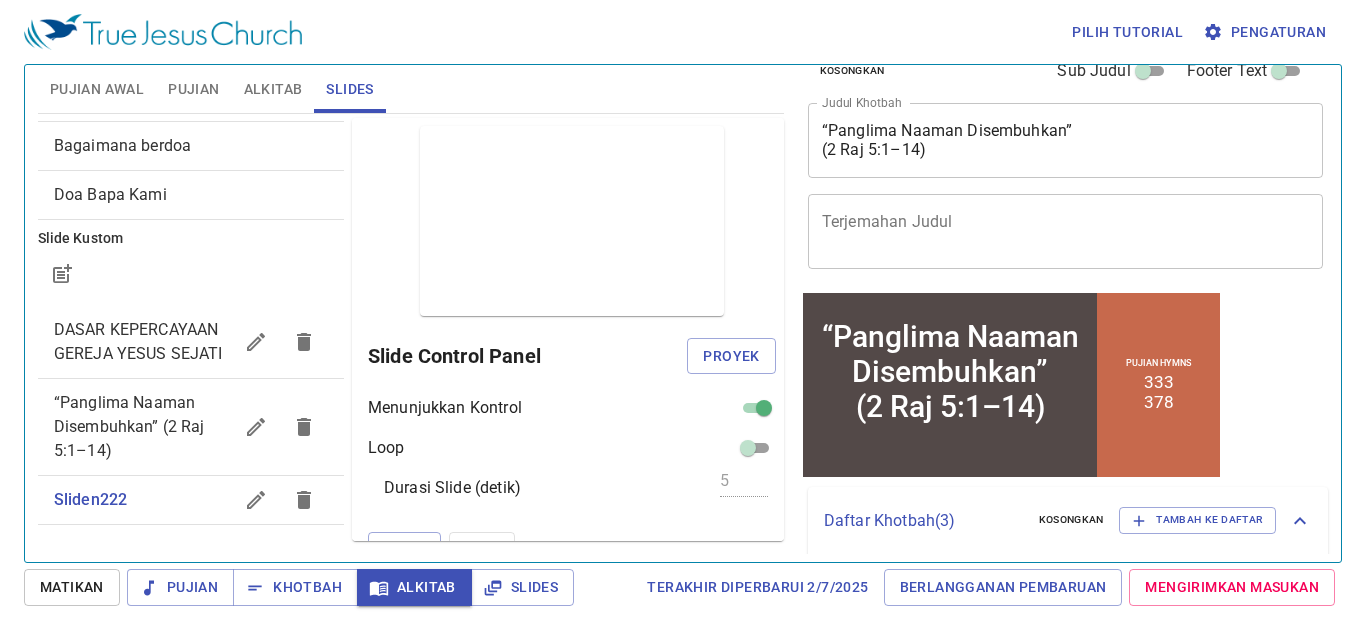 click on "“Panglima Naaman Disembuhkan”  (2 Raj 5:1–14)" at bounding box center [143, 427] 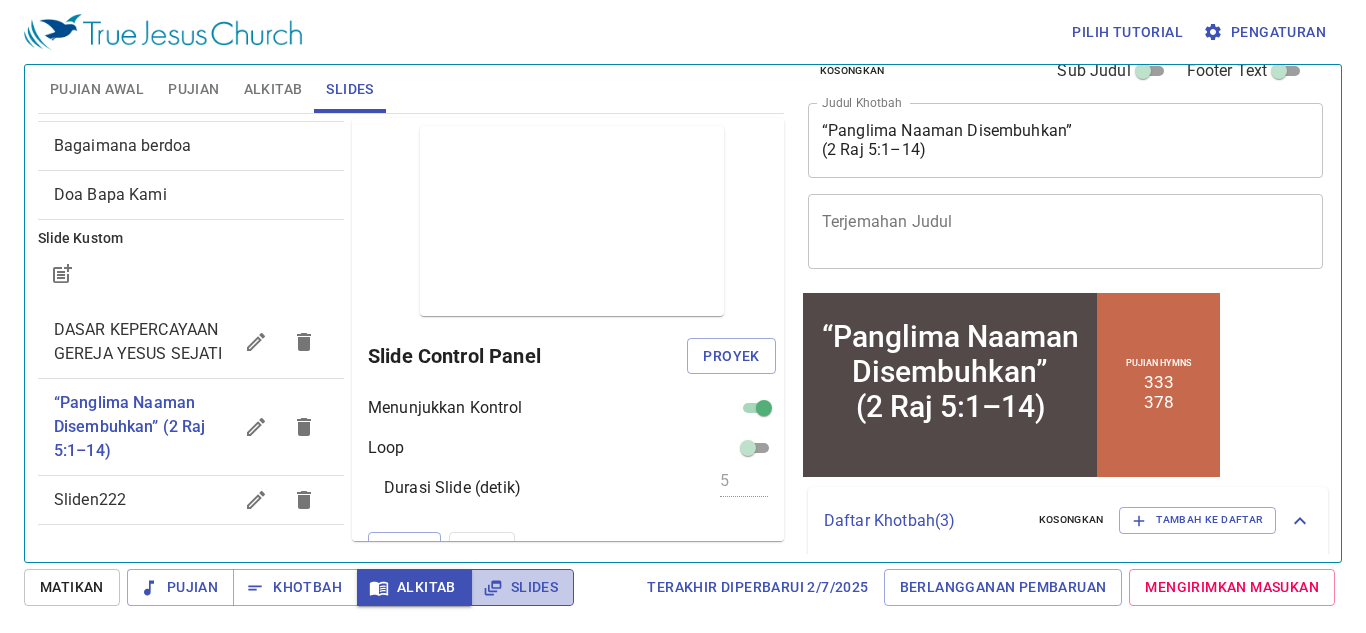 click on "Slides" at bounding box center (522, 587) 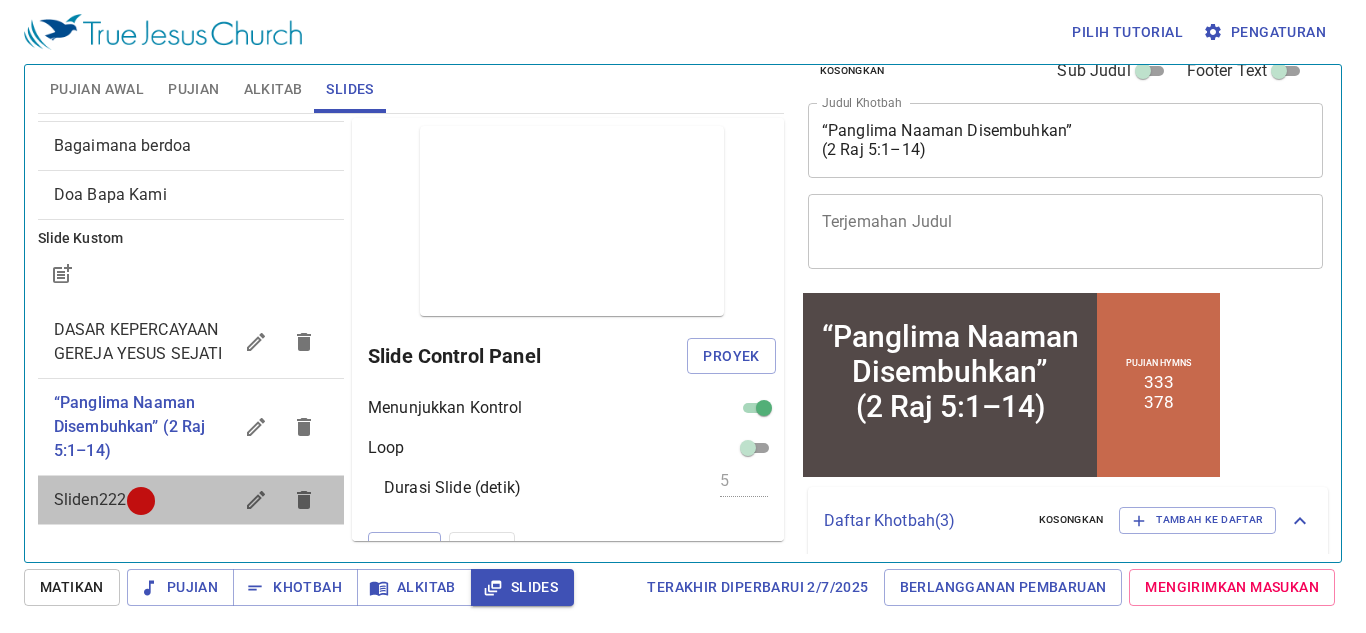 click on "Sliden222" at bounding box center (143, 500) 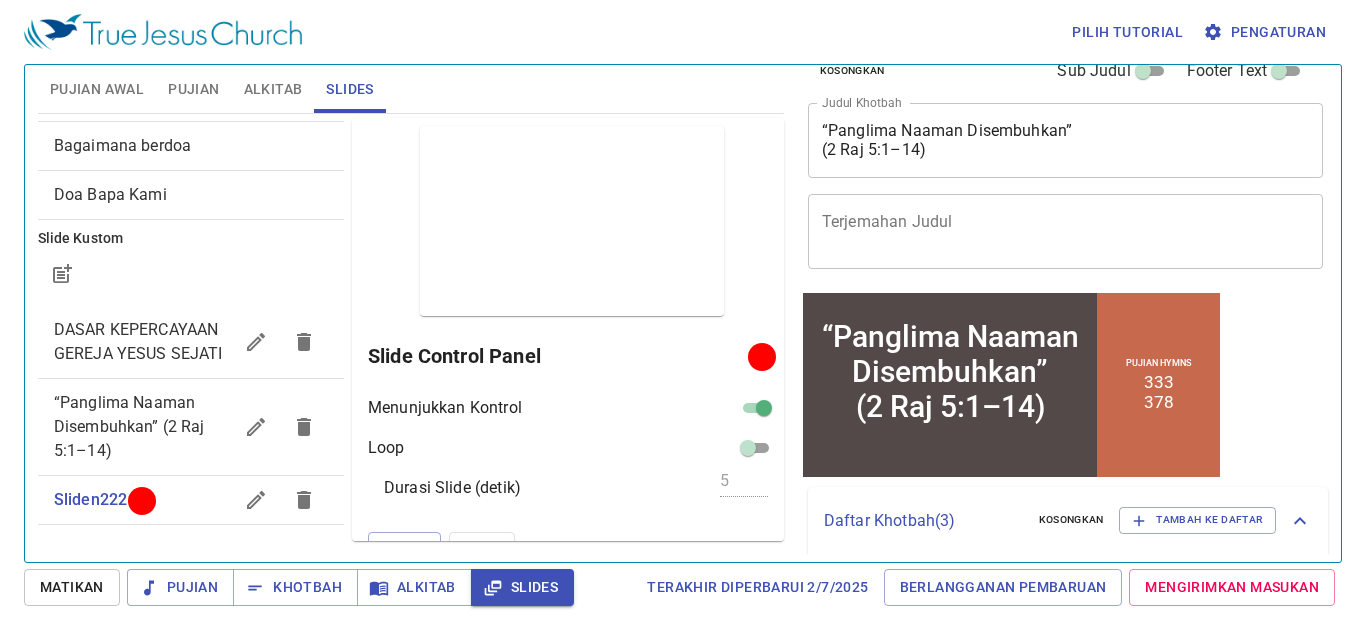 click on "Alkitab" at bounding box center [273, 89] 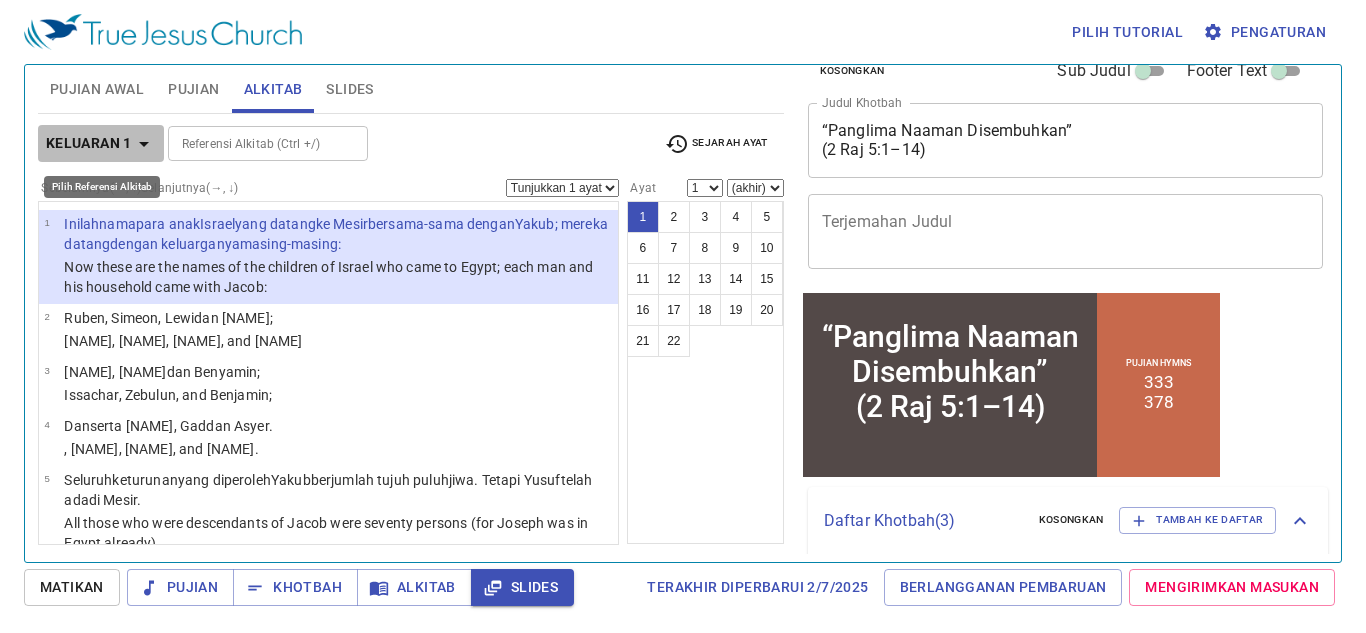 click on "Keluaran 1" at bounding box center (101, 143) 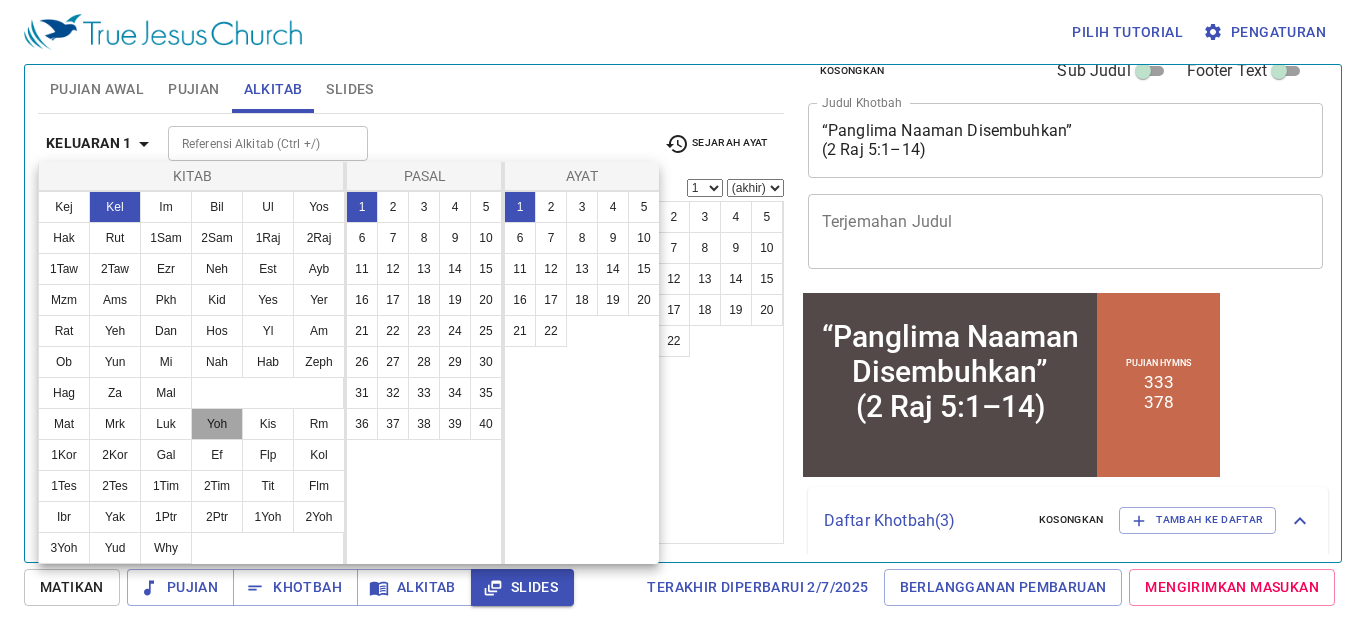click on "Yoh" at bounding box center [217, 424] 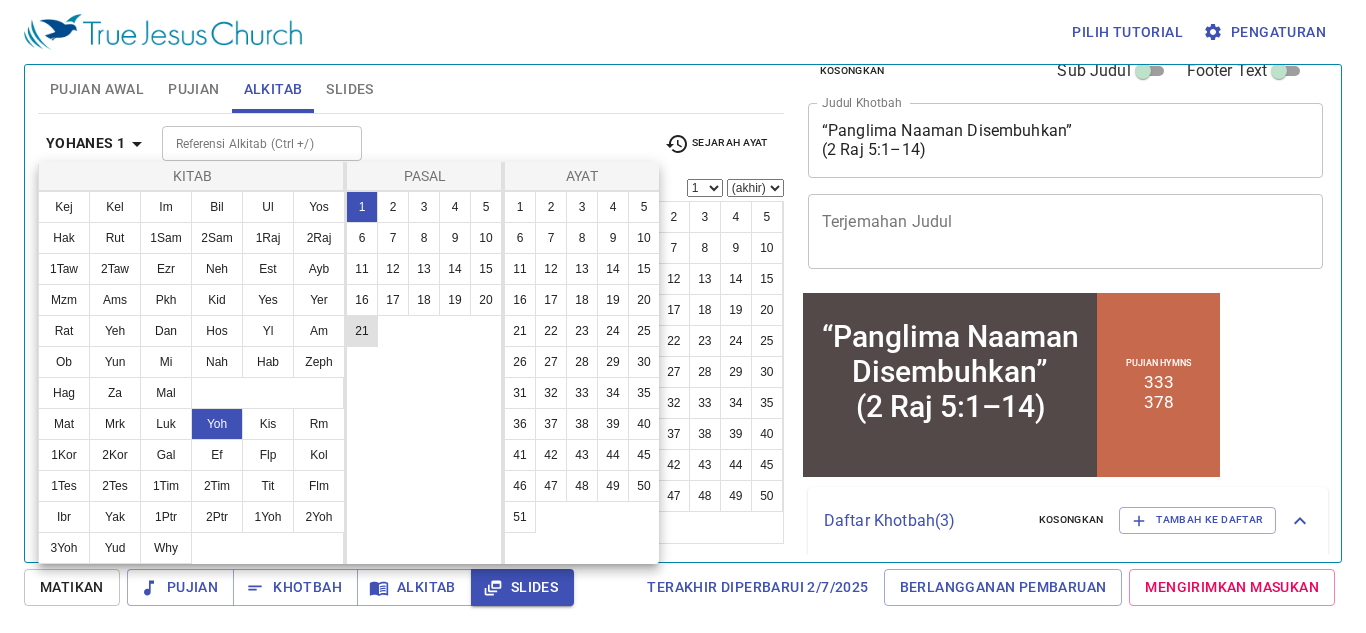 click on "21" at bounding box center [362, 331] 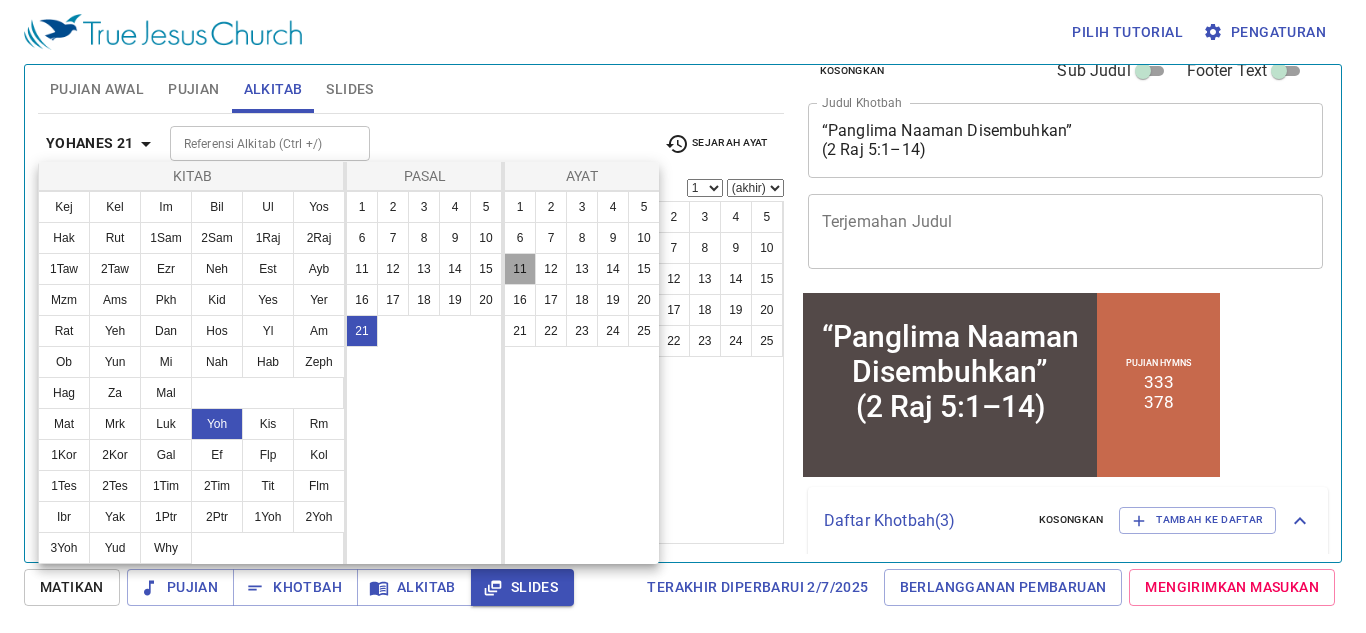 click on "11" at bounding box center (520, 269) 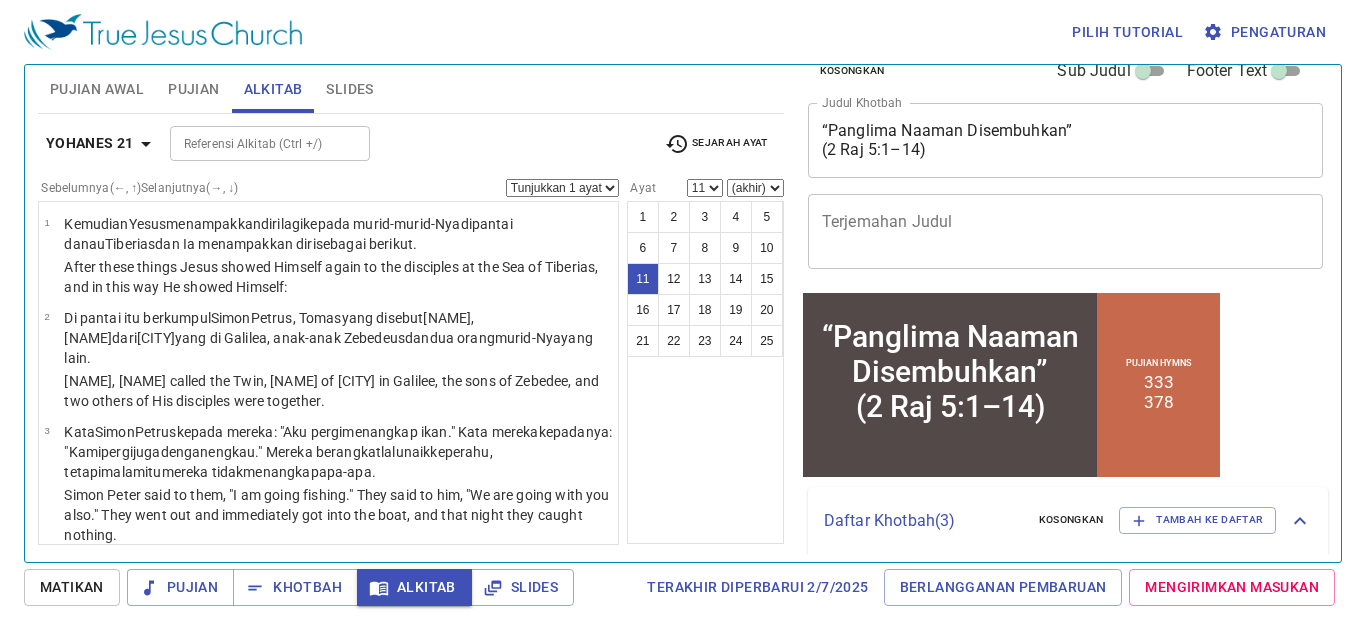 scroll, scrollTop: 874, scrollLeft: 0, axis: vertical 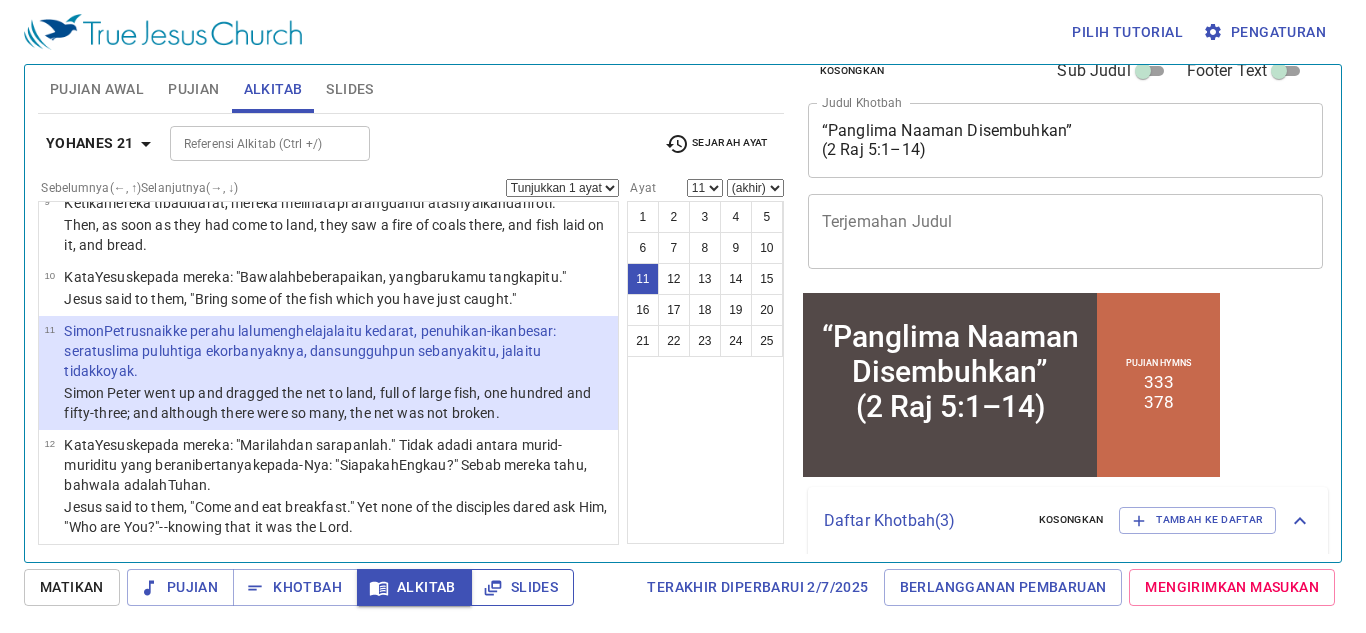 click on "Slides" at bounding box center (522, 587) 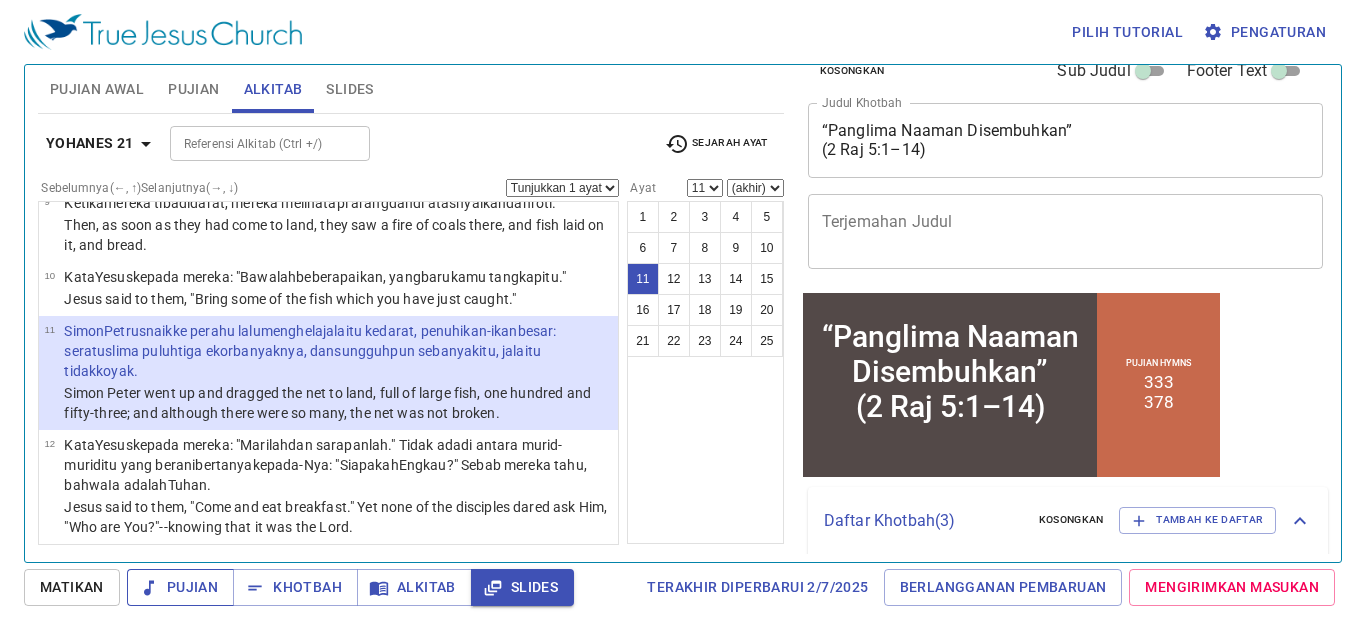 click on "Pujian" at bounding box center [180, 587] 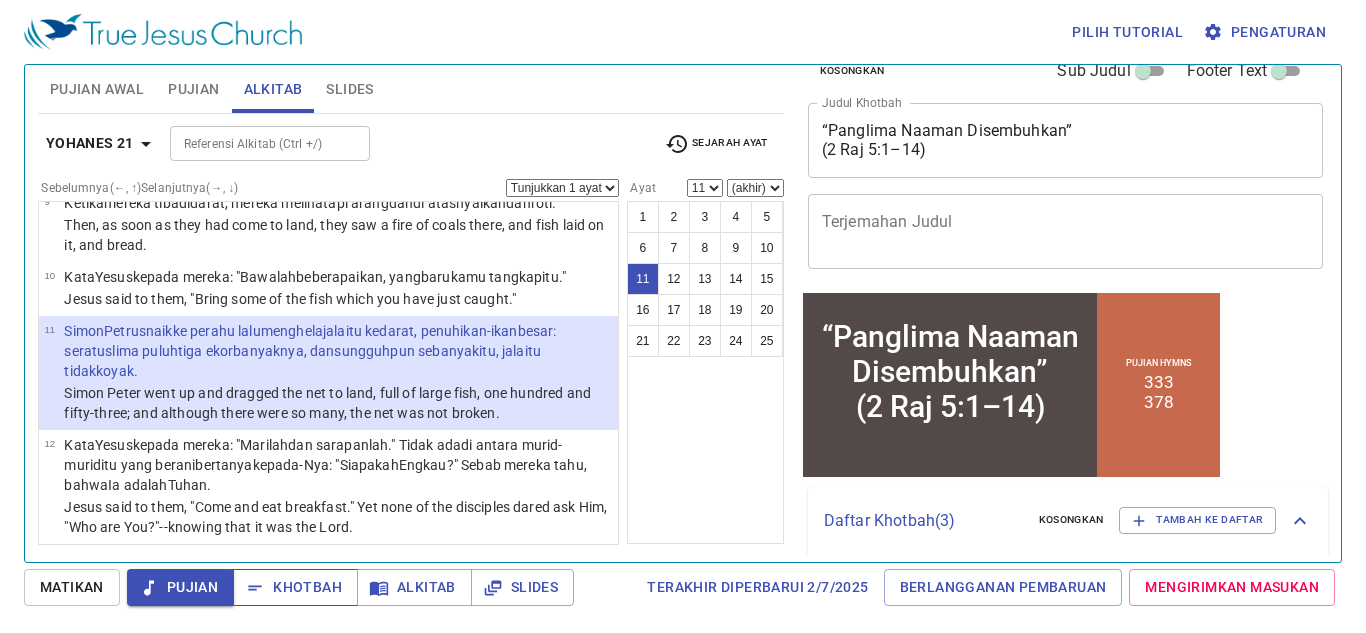 click on "Khotbah" at bounding box center (295, 587) 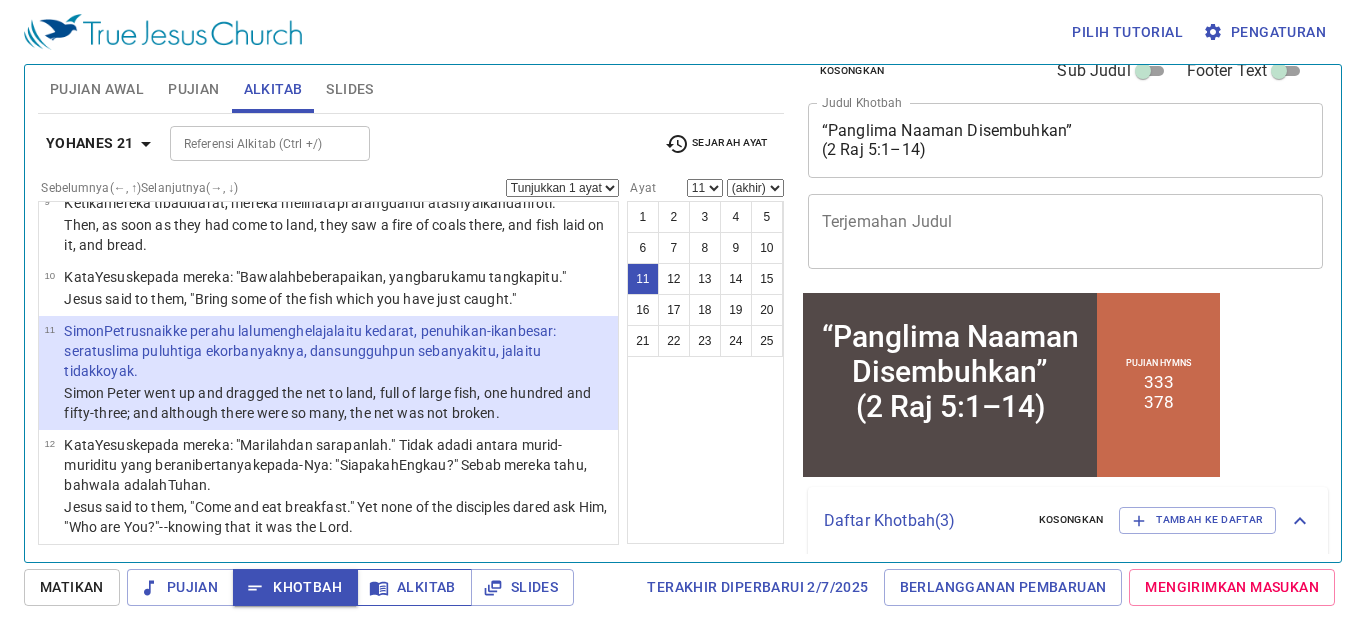 click 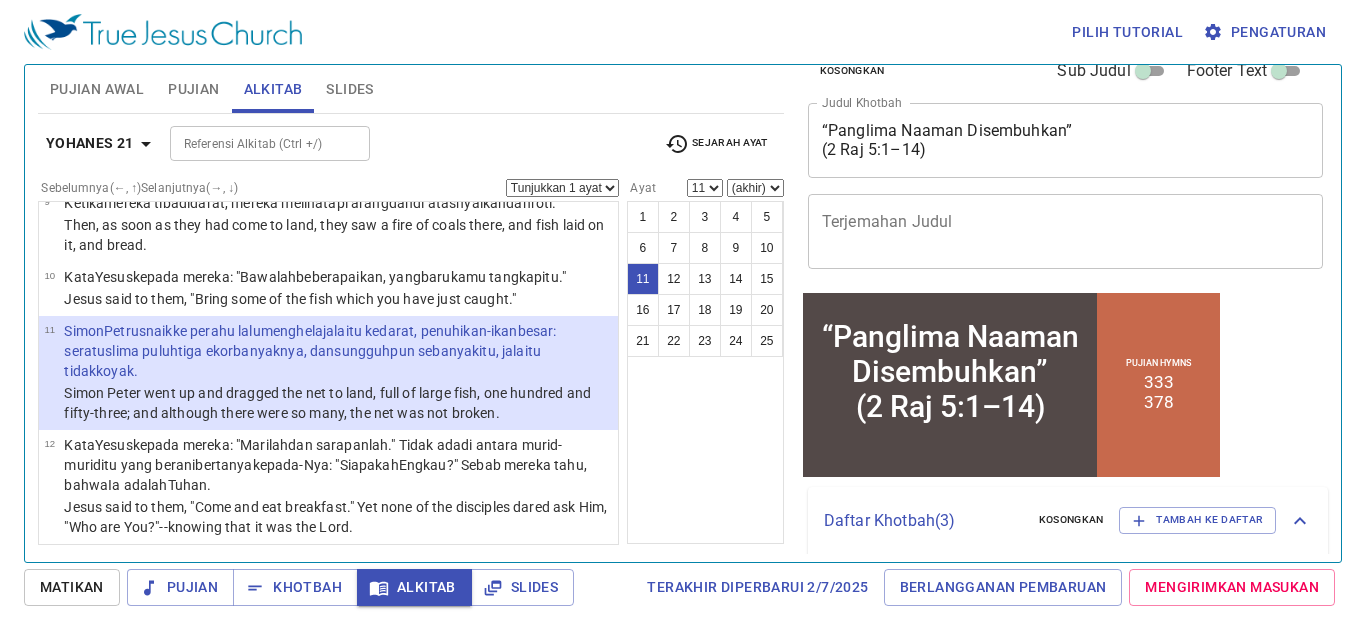 click on "Slides" at bounding box center [349, 89] 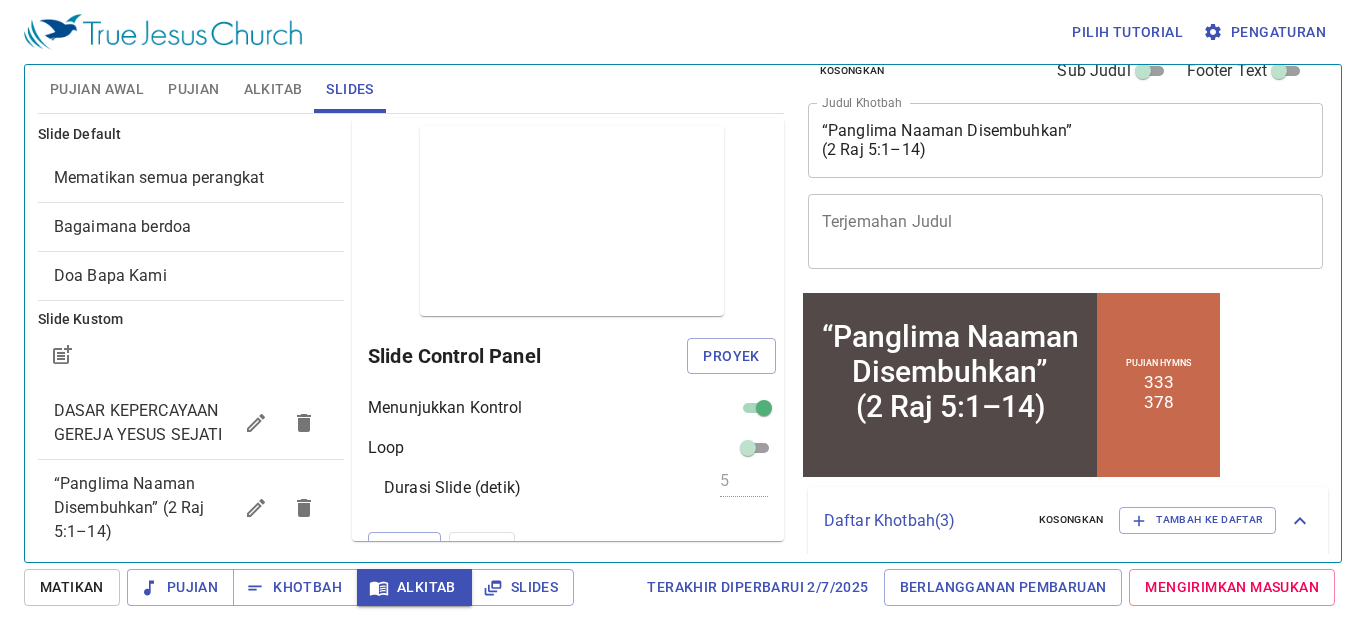 scroll, scrollTop: 0, scrollLeft: 0, axis: both 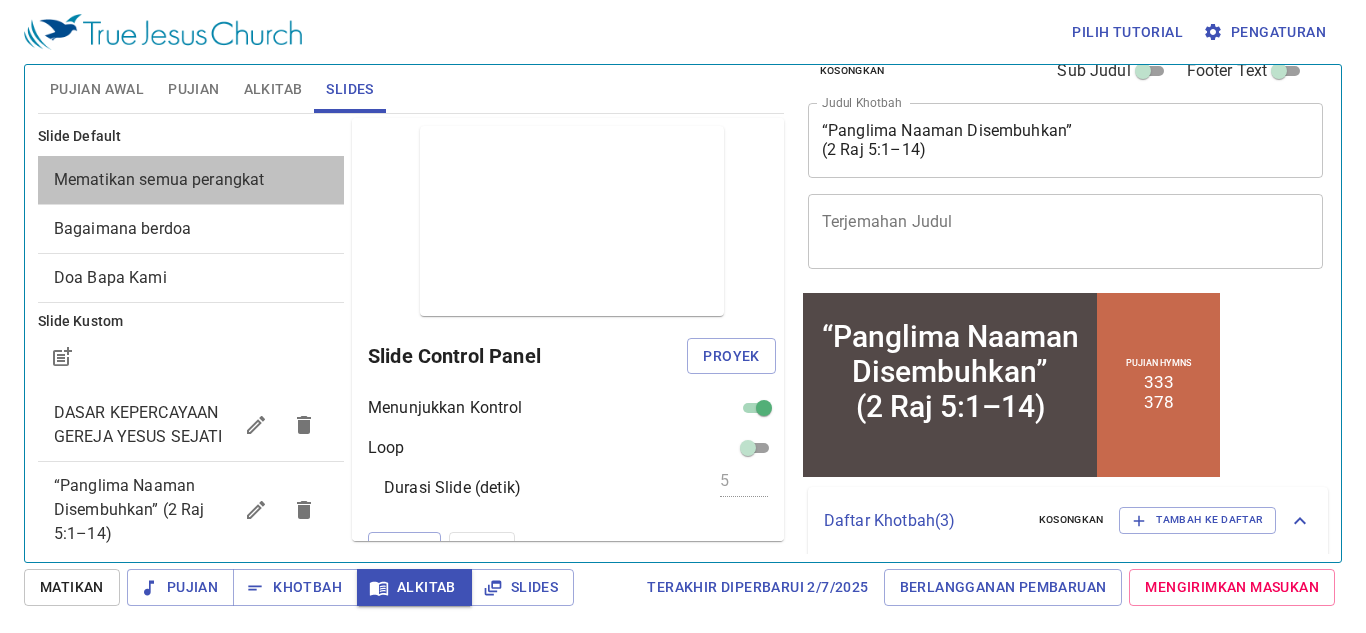 click on "Mematikan semua perangkat" at bounding box center (159, 179) 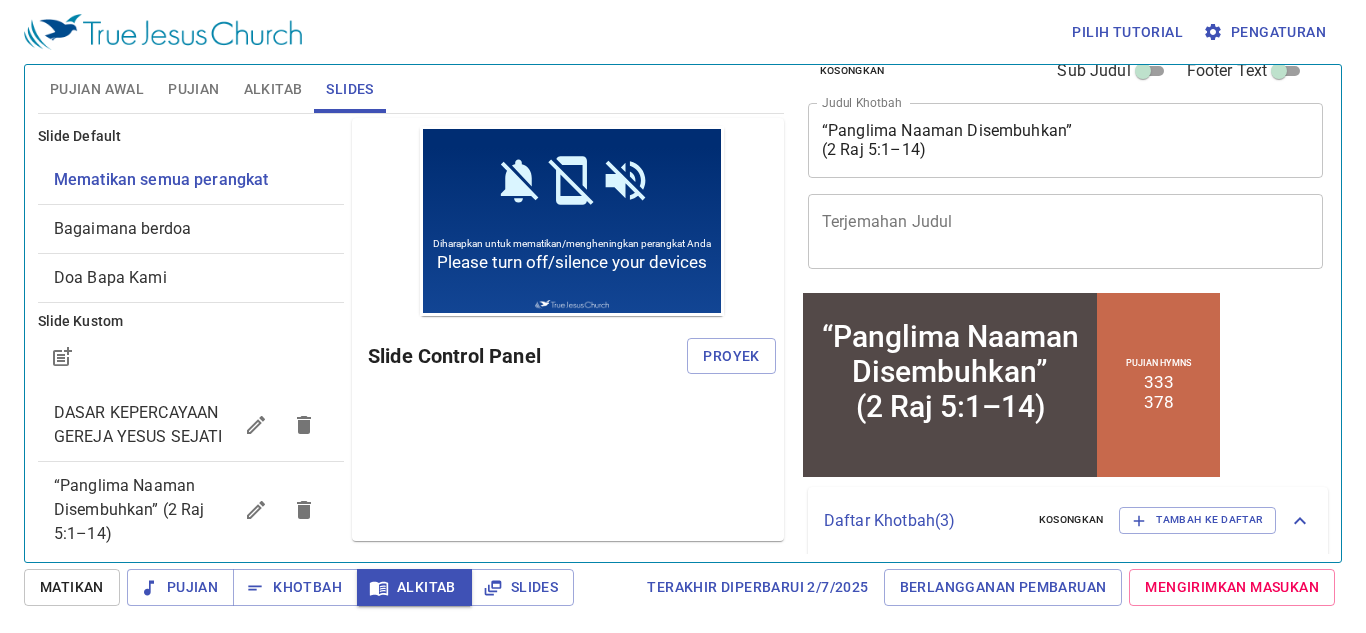 scroll, scrollTop: 0, scrollLeft: 0, axis: both 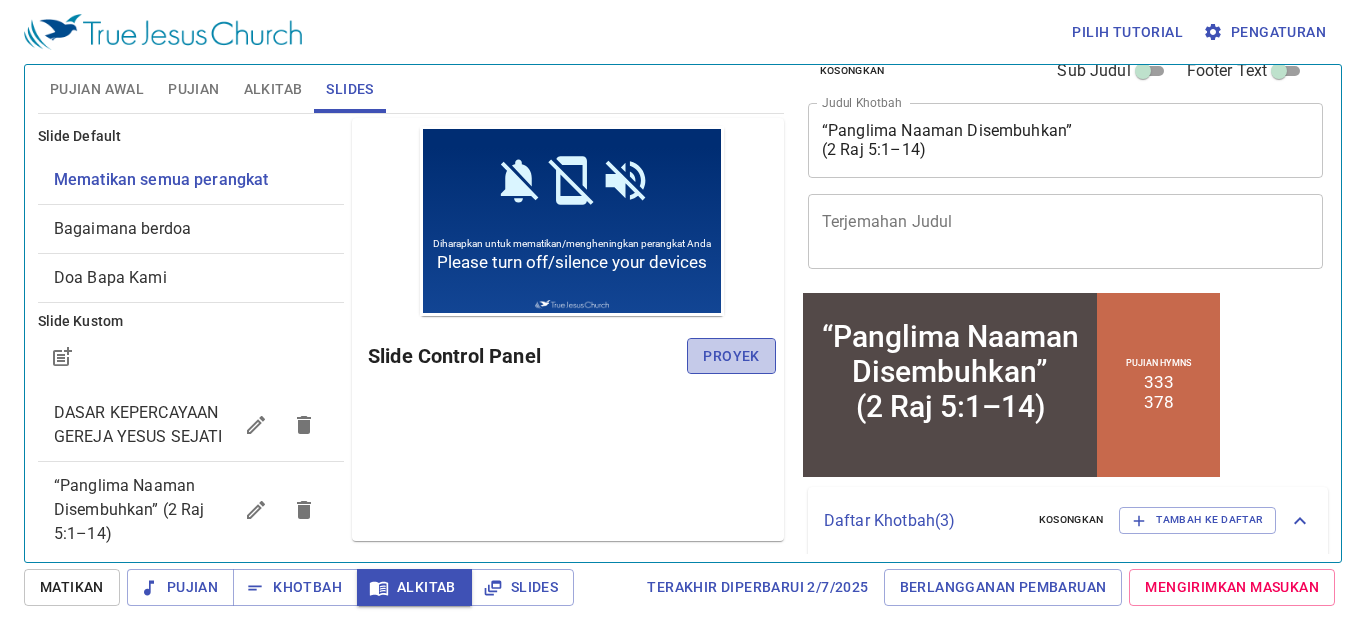 click on "Proyek" at bounding box center (731, 356) 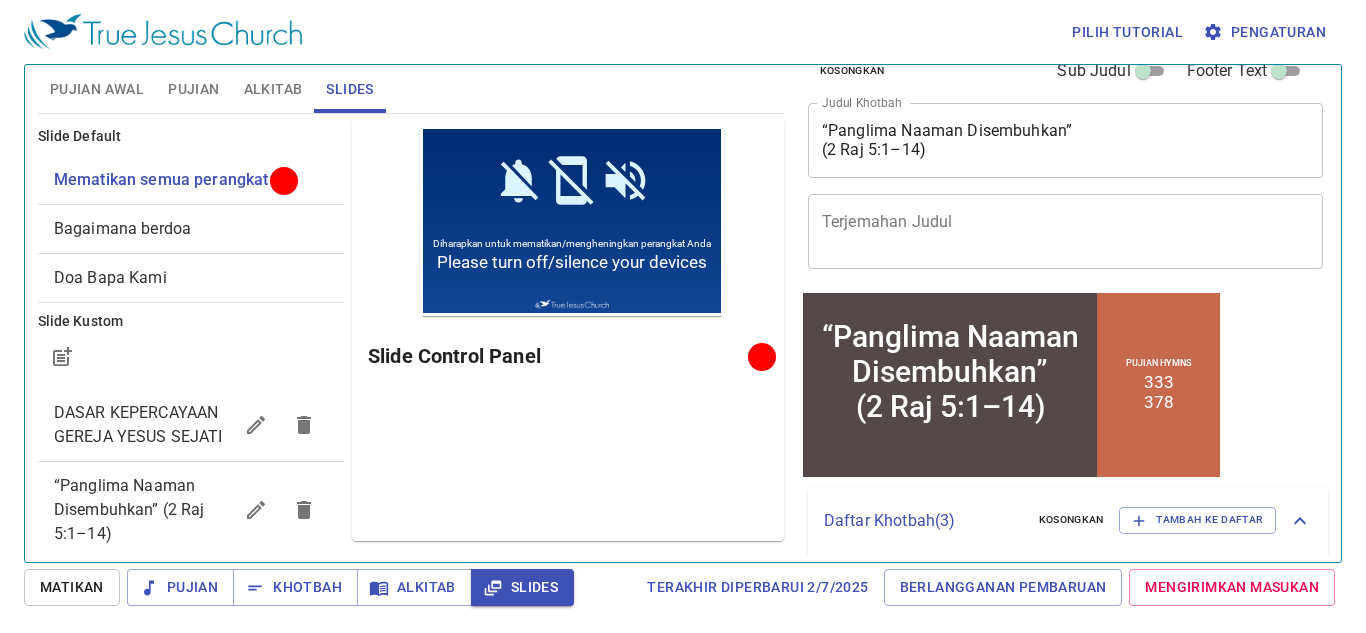click on "Bagaimana berdoa" at bounding box center [122, 228] 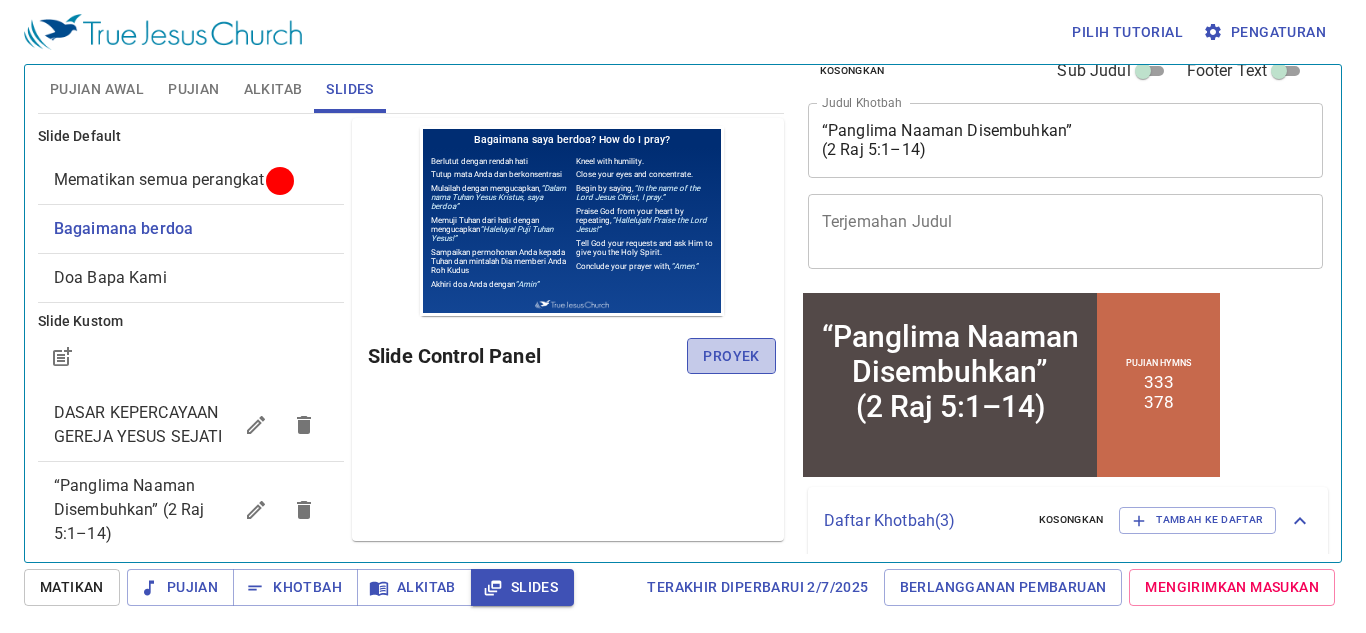 click on "Proyek" at bounding box center [731, 356] 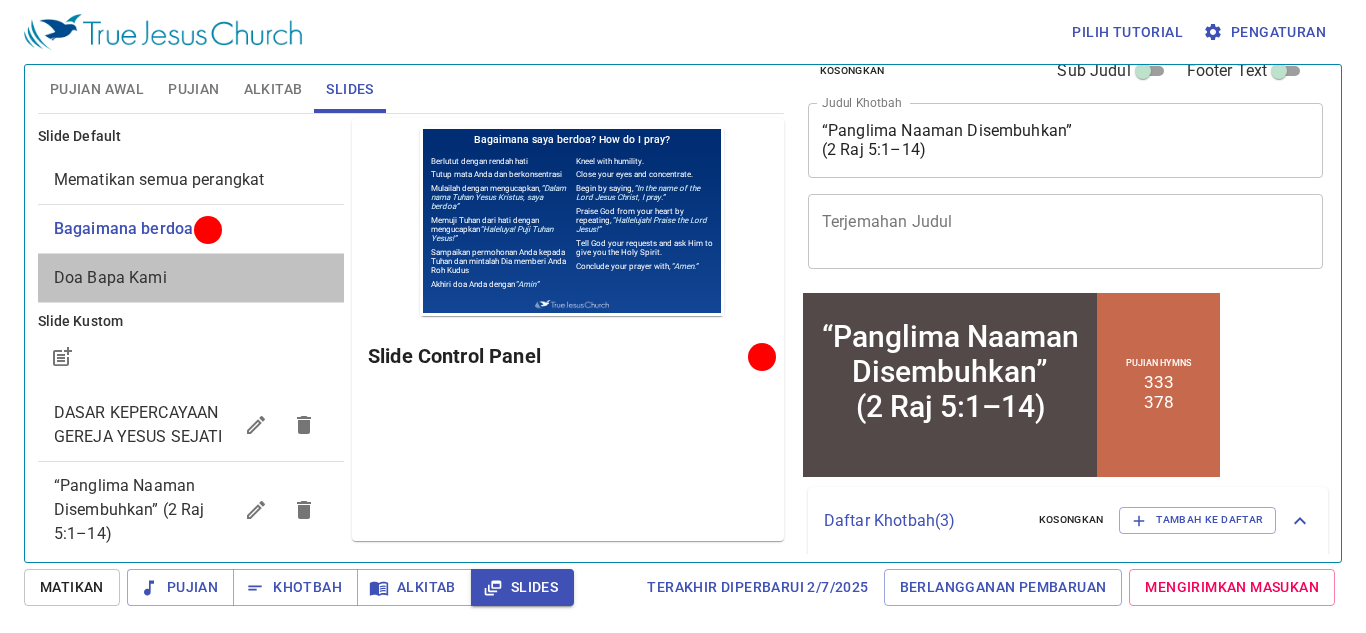 click on "Doa Bapa Kami" at bounding box center (110, 277) 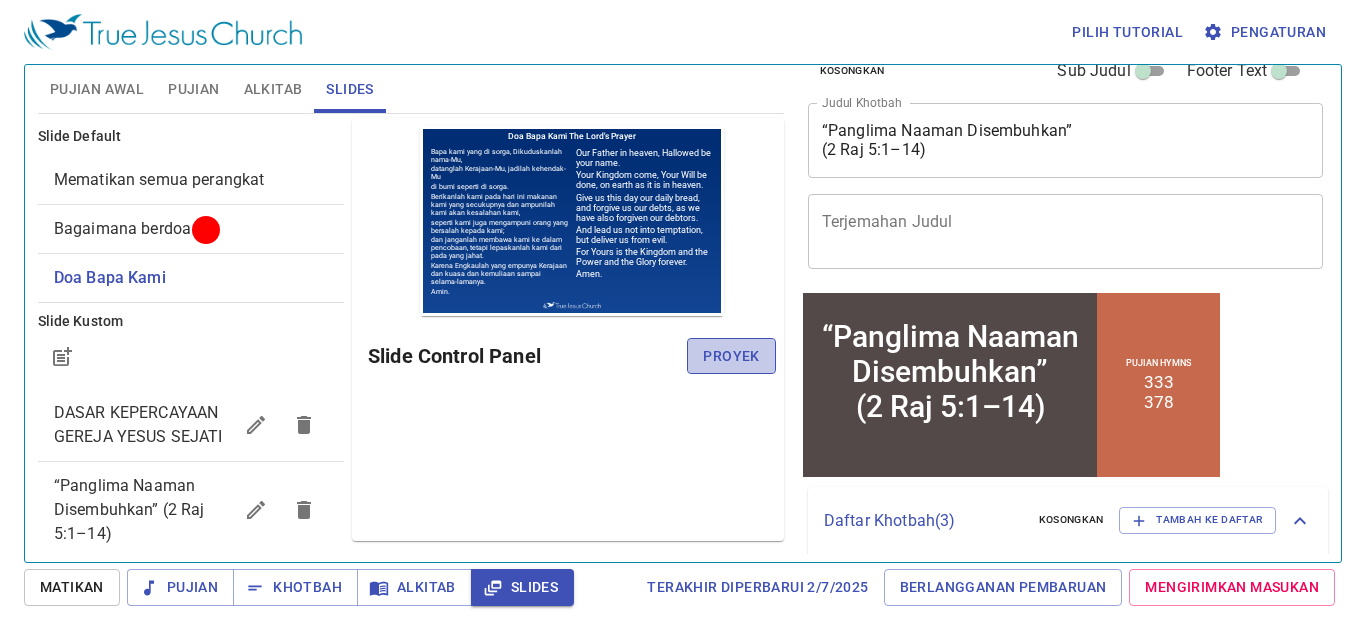 click on "Proyek" at bounding box center (731, 356) 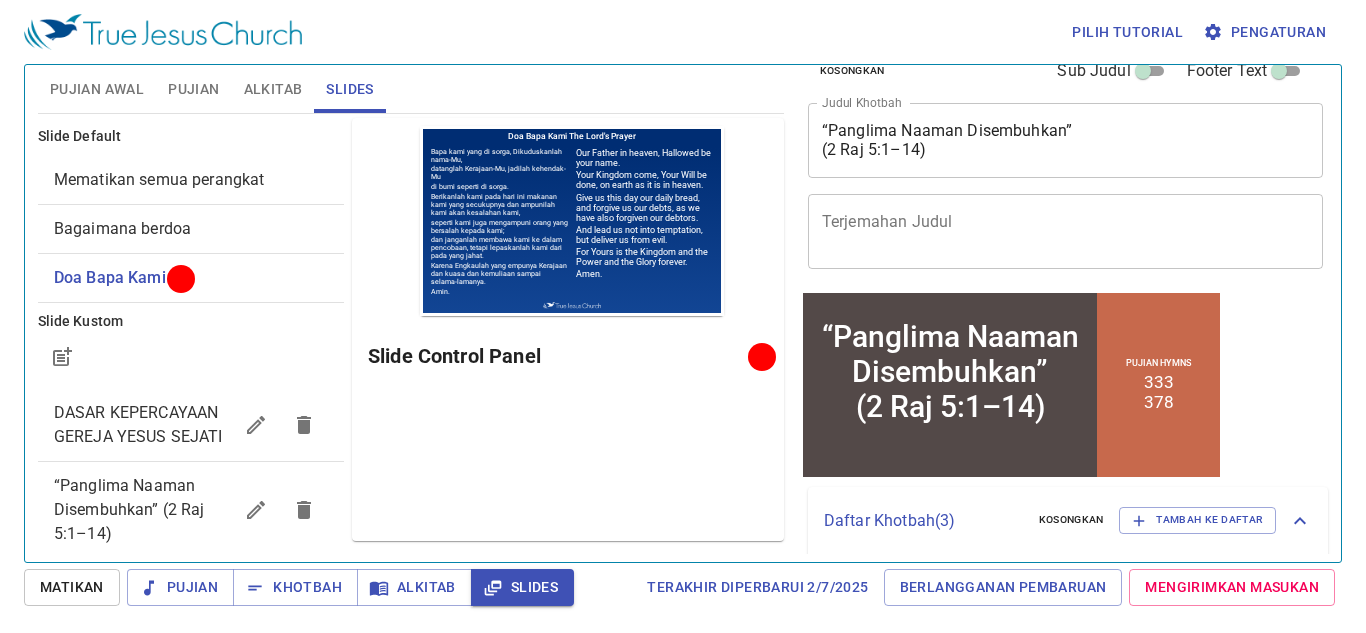 click on "Bagaimana berdoa" at bounding box center (191, 229) 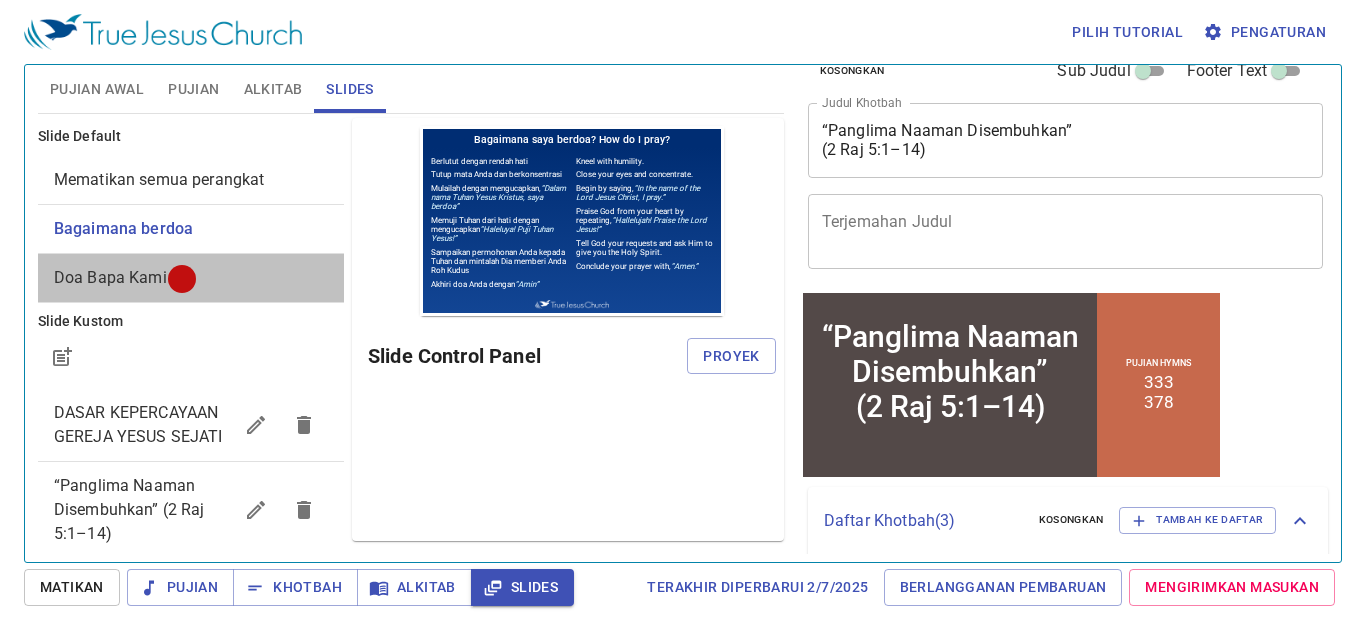 click on "Doa Bapa Kami" at bounding box center [110, 277] 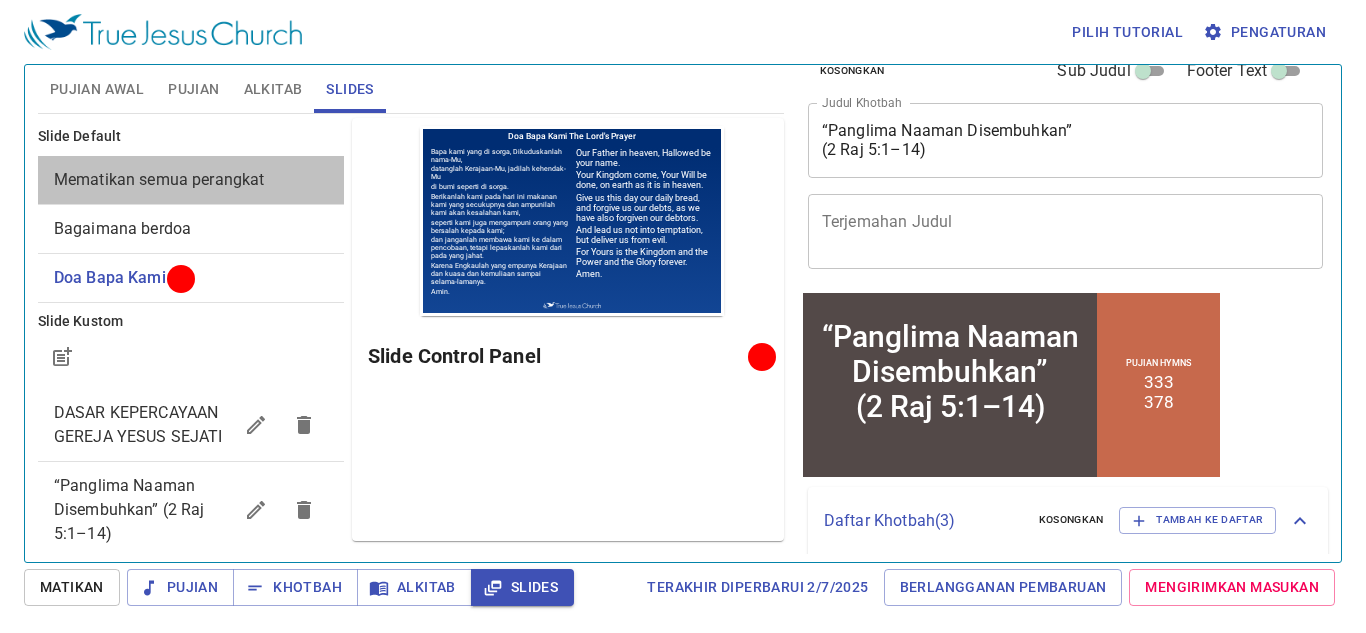 click on "Mematikan semua perangkat" at bounding box center (159, 179) 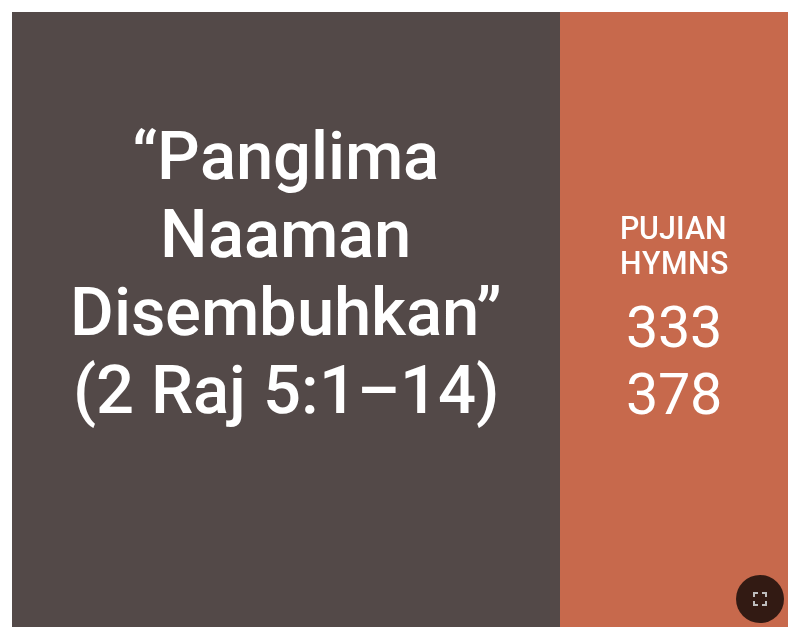 scroll, scrollTop: 0, scrollLeft: 0, axis: both 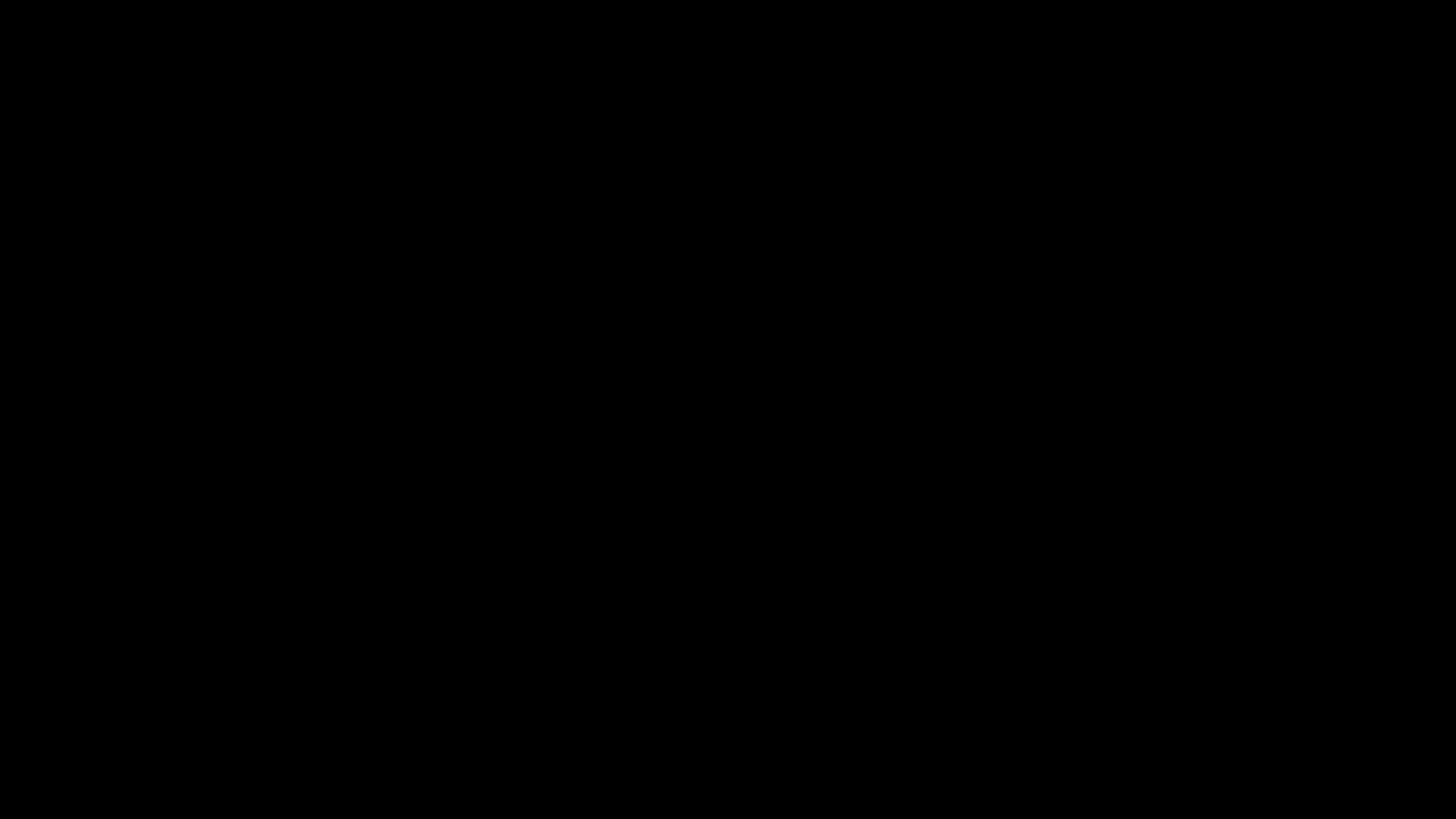 drag, startPoint x: 0, startPoint y: 466, endPoint x: 0, endPoint y: 470, distance: 4 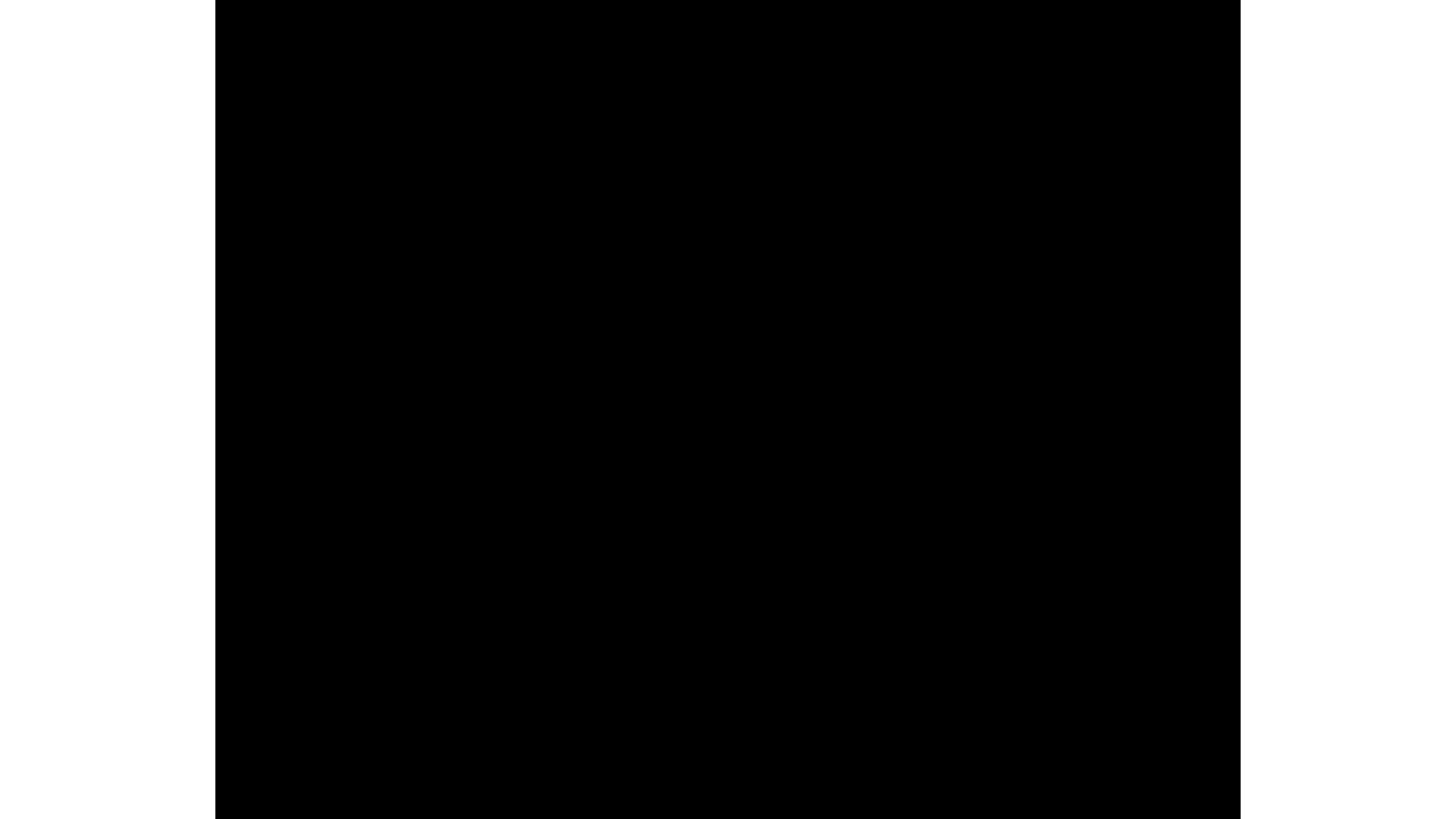 scroll, scrollTop: 0, scrollLeft: 0, axis: both 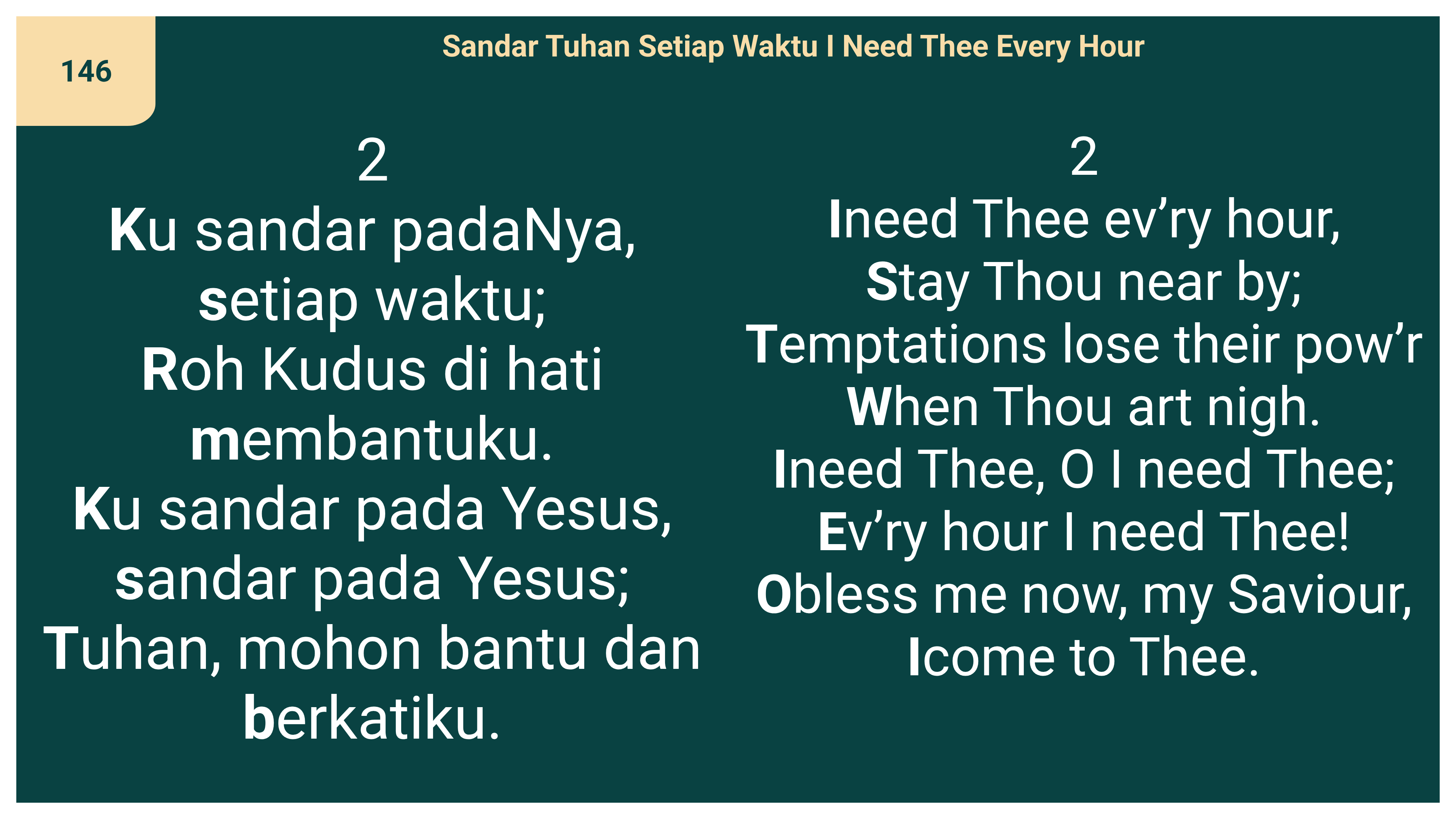 click on "I rely on Him, every time; the Holy Spirit in my heart helps me. I rely on Jesus, rely on Jesus; Lord, please help and bless me." at bounding box center (372, 439) 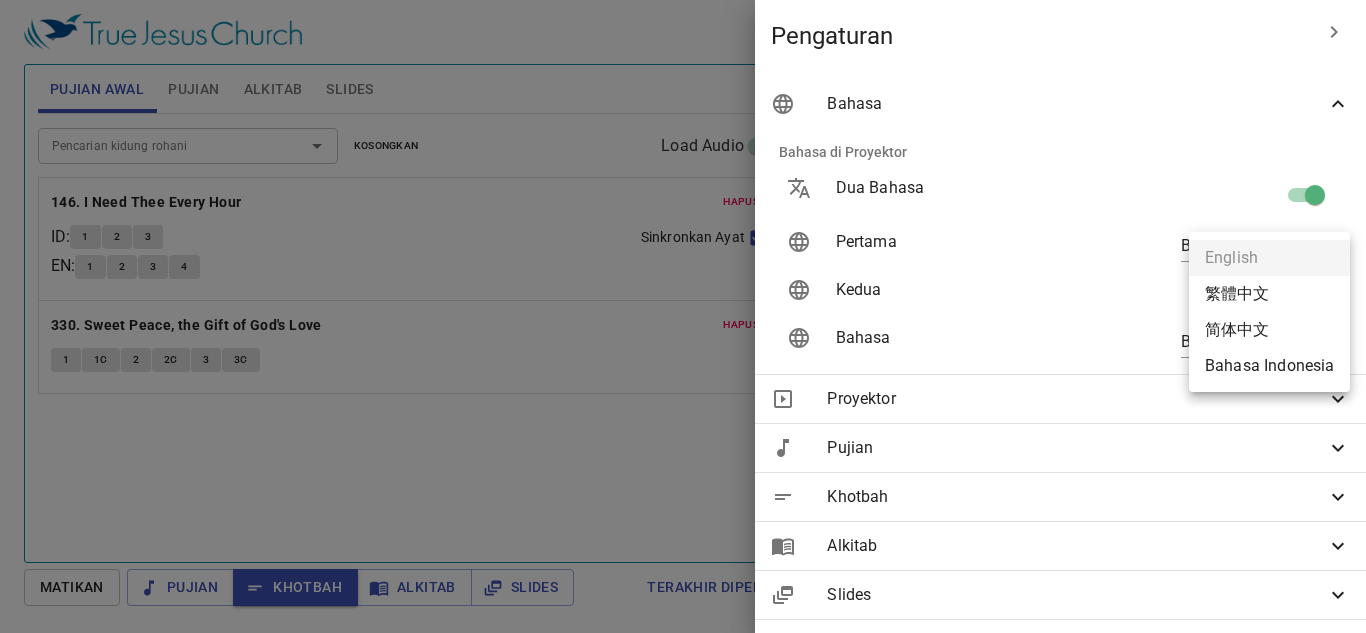 scroll, scrollTop: 0, scrollLeft: 0, axis: both 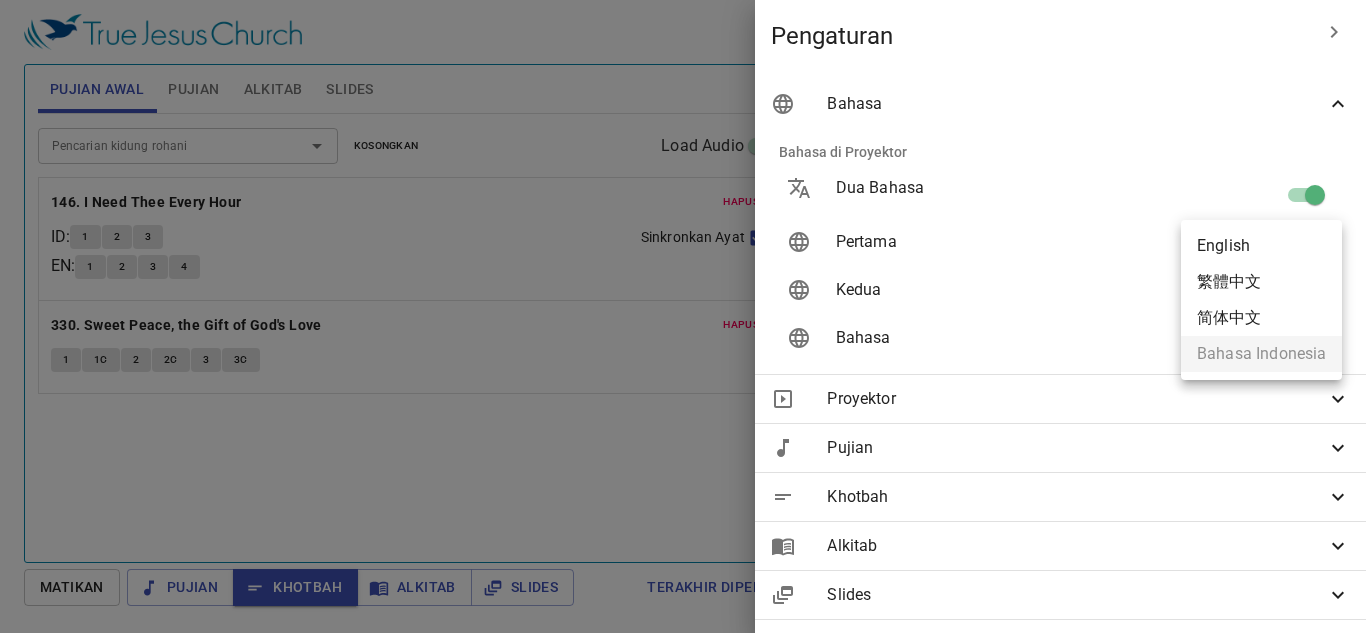 click on "Pilih tutorial Pengaturan Pujian Awal Pujian Alkitab Slides Pencarian kidung rohani Pencarian kidung rohani   Kosongkan Load Audio Hapus 146. I Need Thee Every Hour   ID :   1 2 3 EN :   1 2 3 4 Sinkronkan Ayat Hapus 330. Sweet Peace, the Gift of God's Love   1 1c 2 2c 3 3c Pencarian kidung rohani Pencarian kidung rohani   Kosongkan Load Audio Hapus 333. Safely Through Another Week   1 2 3 4 Hapus 378. Trust and Obey   1 1C 2 2C 3 3C 4 4C Yohanes 21 Referensi Alkitab (Ctrl +/) Referensi Alkitab (Ctrl +/)   Sejarah Ayat   Sebelumnya  (←, ↑)     Selanjutnya  (→, ↓) Tunjukkan 1 ayat Tunjukkan 2 ayat Tunjukkan 3 ayat Tunjukkan 4 ayat Tunjukkan 5 ayat 1 Kemudian  Yesus  menampakkan  diri  lagi  kepada murid-murid-Nya  di  pantai danau  Tiberias  dan Ia menampakkan diri  sebagai berikut .    After these things Jesus showed Himself again to the disciples at the Sea of Tiberias, and in this way He showed Himself: 2 Di pantai itu berkumpul  Simon  Petrus , Tomas  yang disebut  Didimus dari  3" at bounding box center [683, 316] 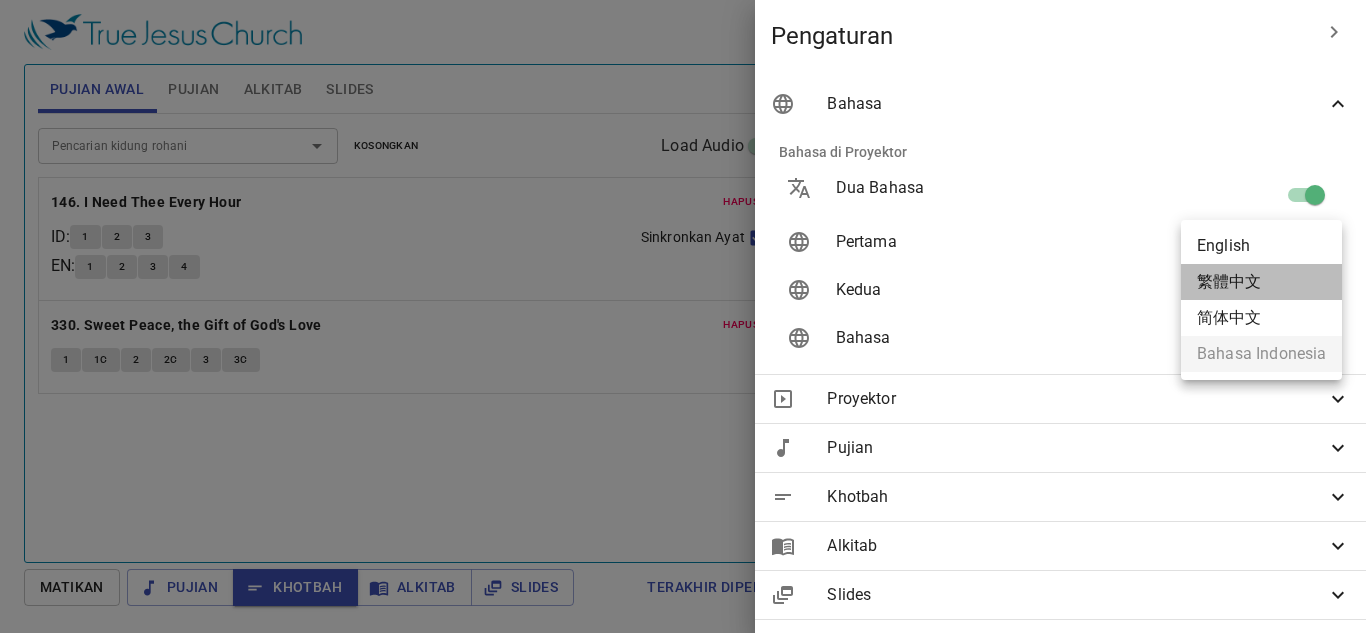 click on "繁體中文" at bounding box center (1261, 282) 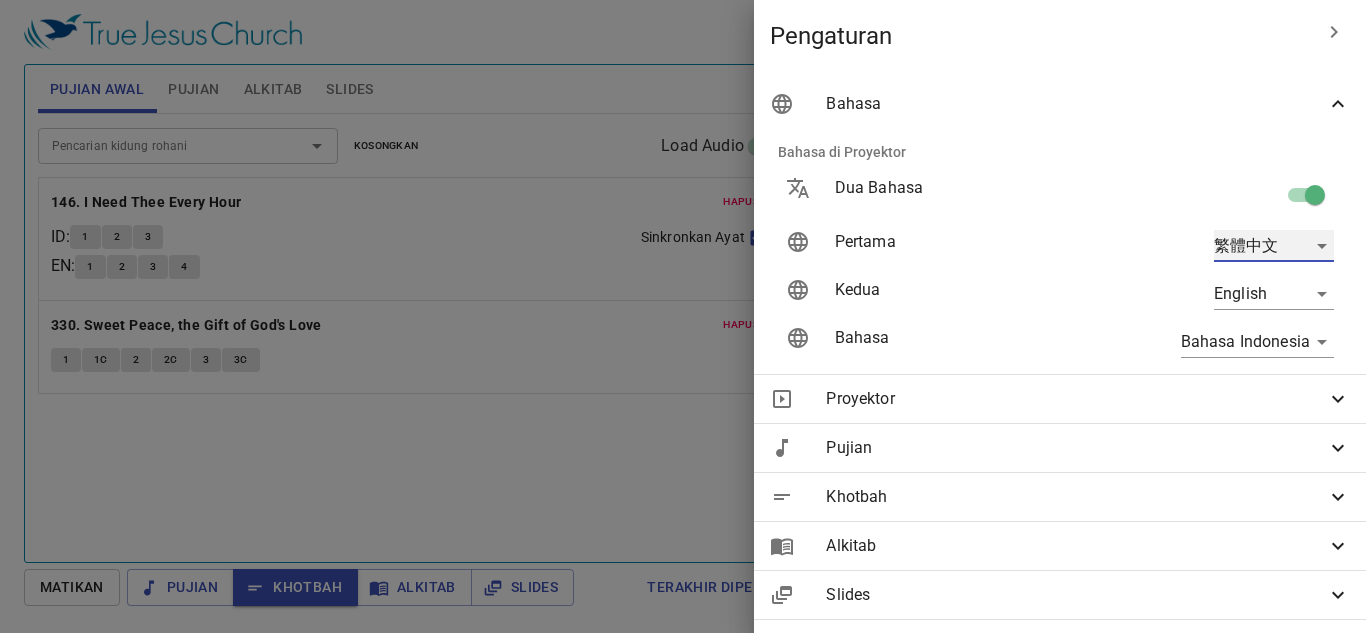 type on "zh" 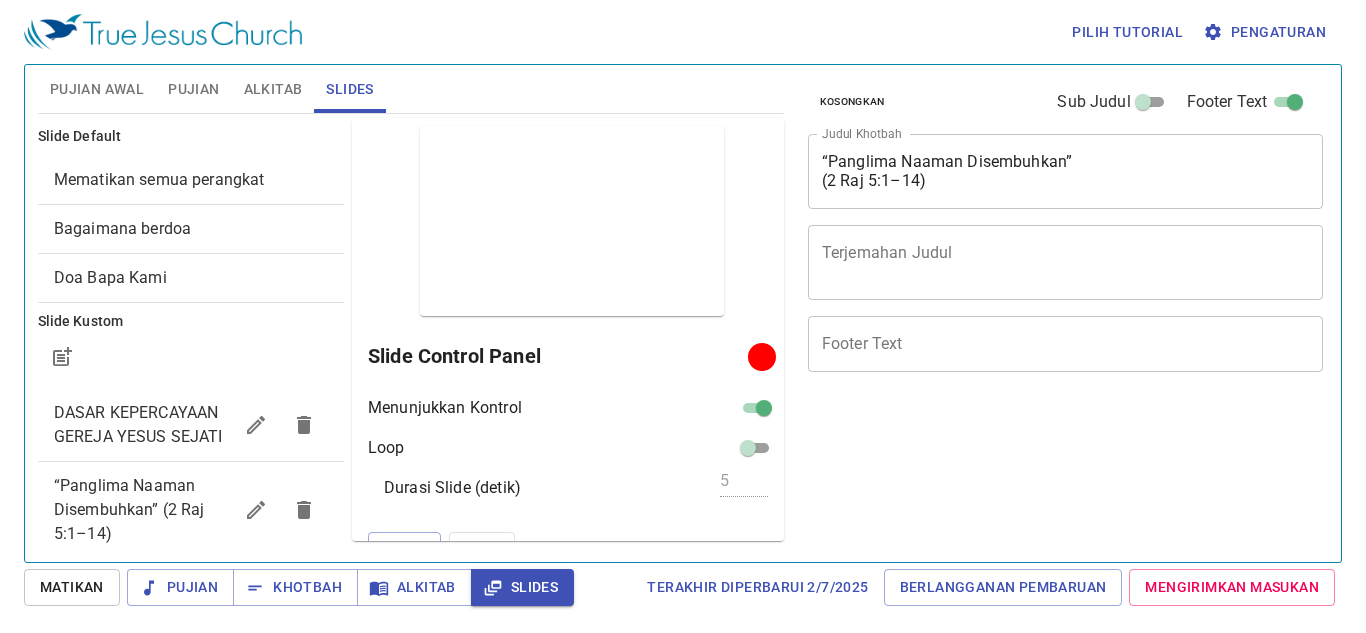 scroll, scrollTop: 0, scrollLeft: 0, axis: both 